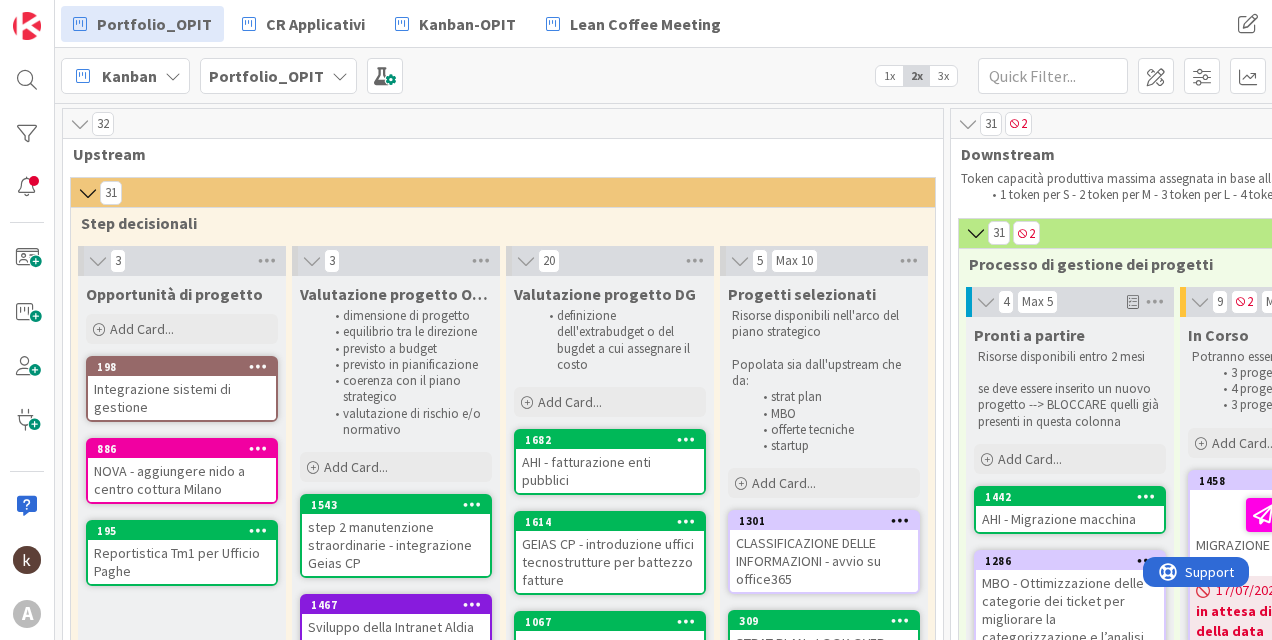 scroll, scrollTop: 0, scrollLeft: 0, axis: both 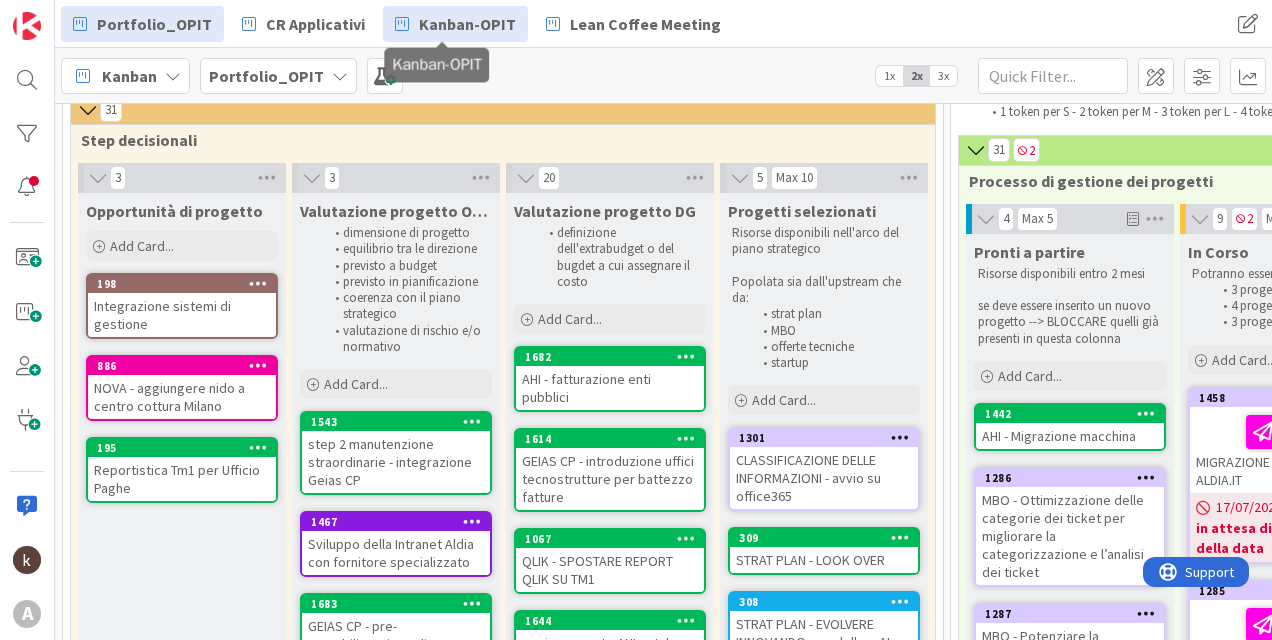 click on "Kanban-OPIT" at bounding box center (467, 24) 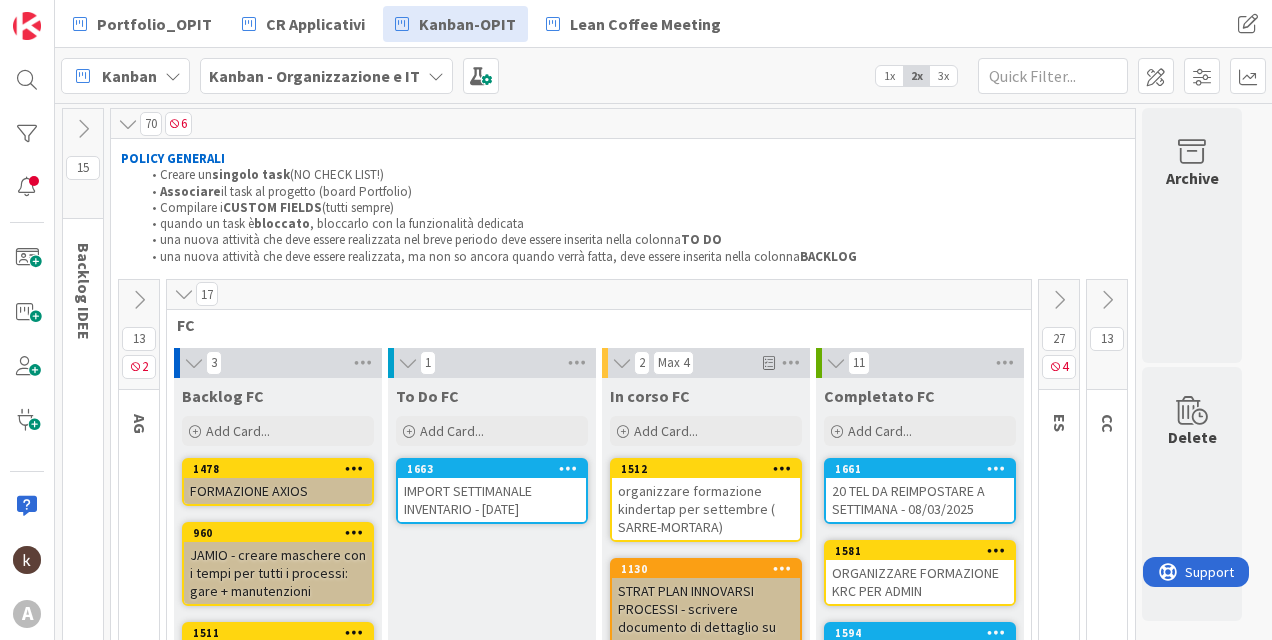 scroll, scrollTop: 0, scrollLeft: 0, axis: both 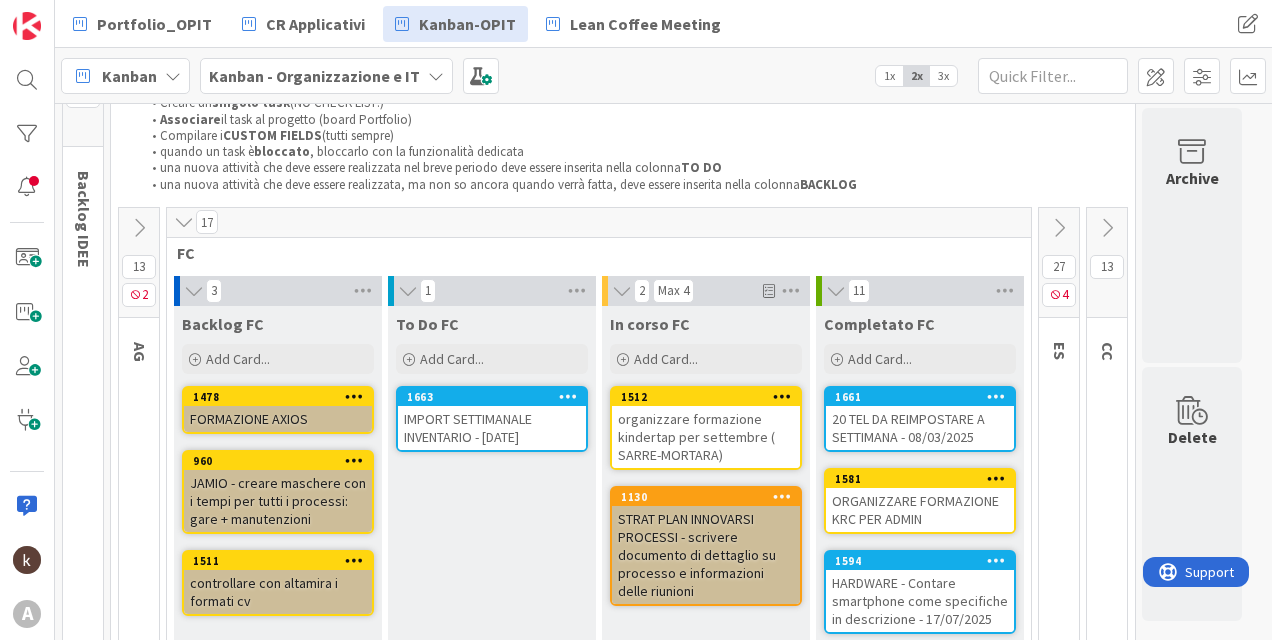 click at bounding box center (184, 222) 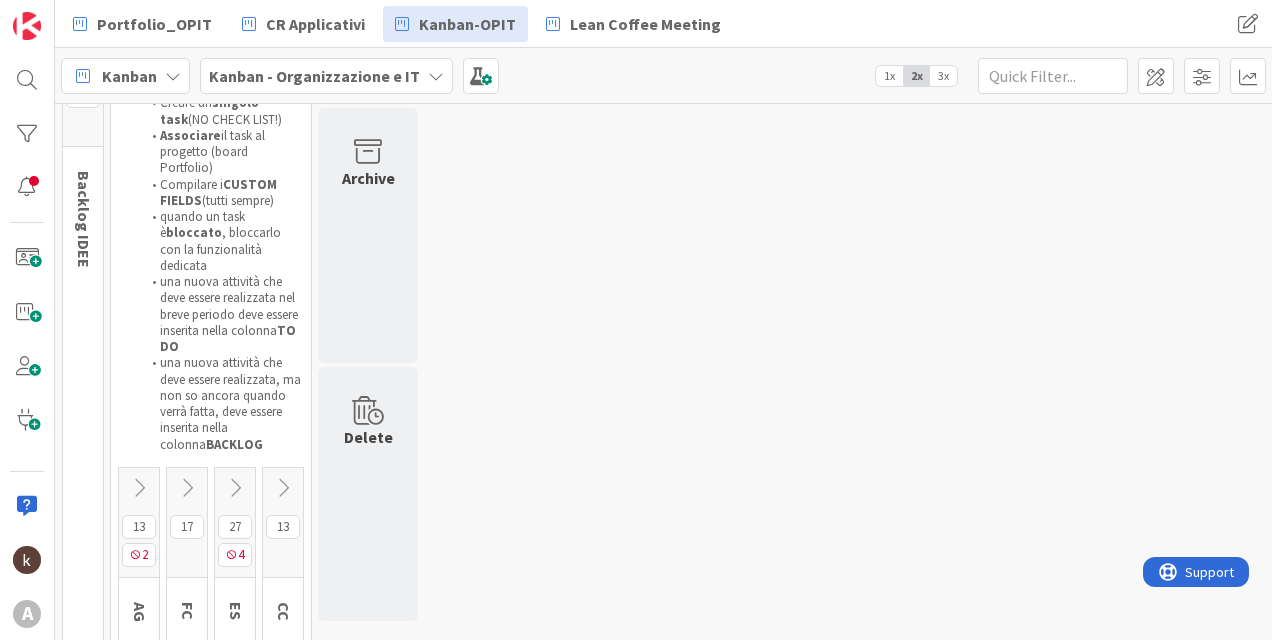 click at bounding box center [235, 488] 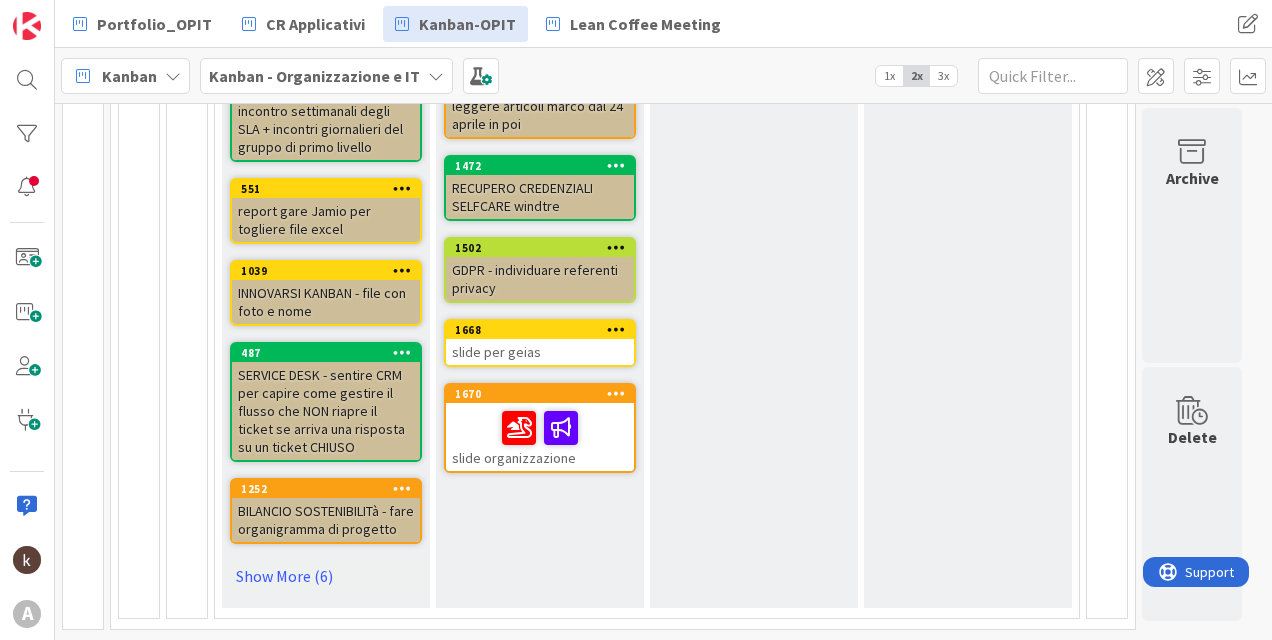 scroll, scrollTop: 889, scrollLeft: 0, axis: vertical 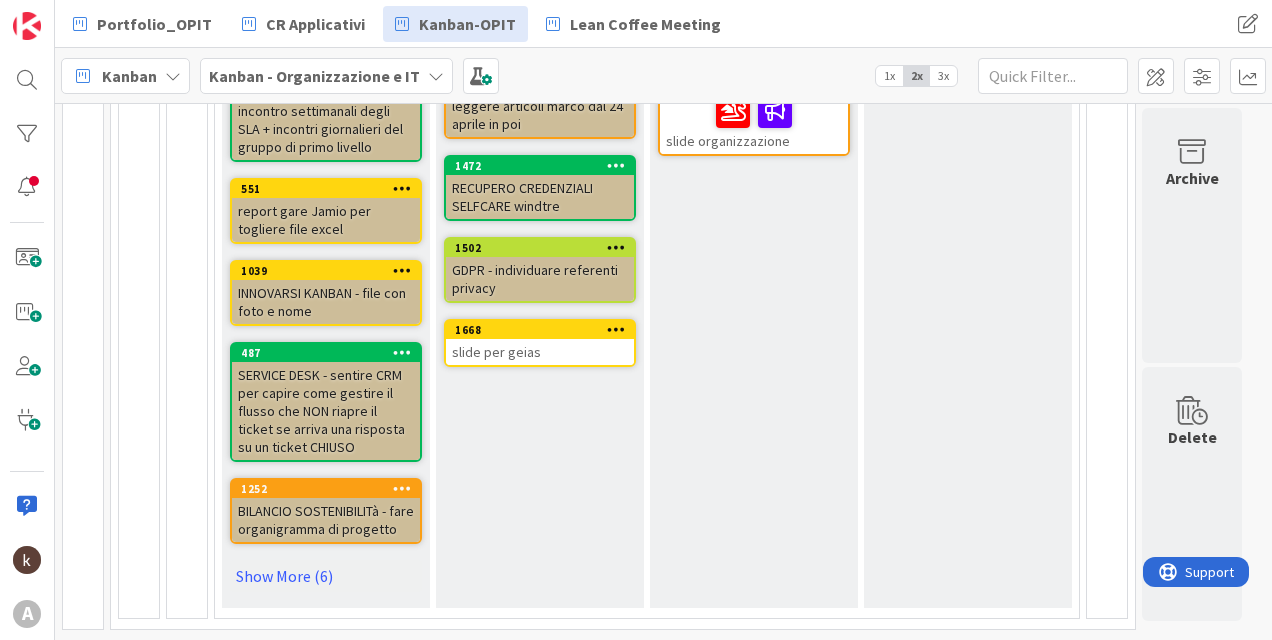 click on "In corso ES Add Card... 1379 GDPR - SCABURRI aggiornamento registro trattamenti [DATE] By kanban... attesa Paola 1411 RISK MNG - analizzare e individuare i vari scenari che potrebbero causare ciascun rischio o quali rischi potrebbero emergere  [DATE] By kanban... incontro 23.07 1535 SERVICE DESK - grafico percentili ore fatturabili [DATE] By kanban... non riesco. attesa MR 1670 slide organizzazione" at bounding box center [754, 64] 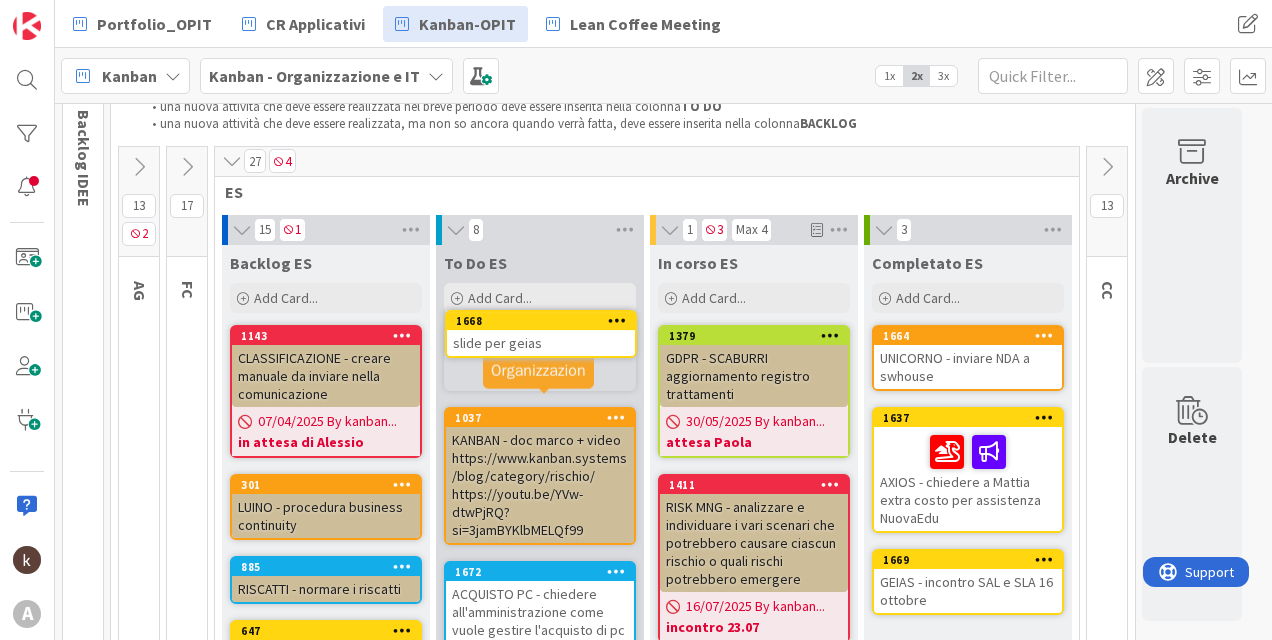 scroll, scrollTop: 132, scrollLeft: 0, axis: vertical 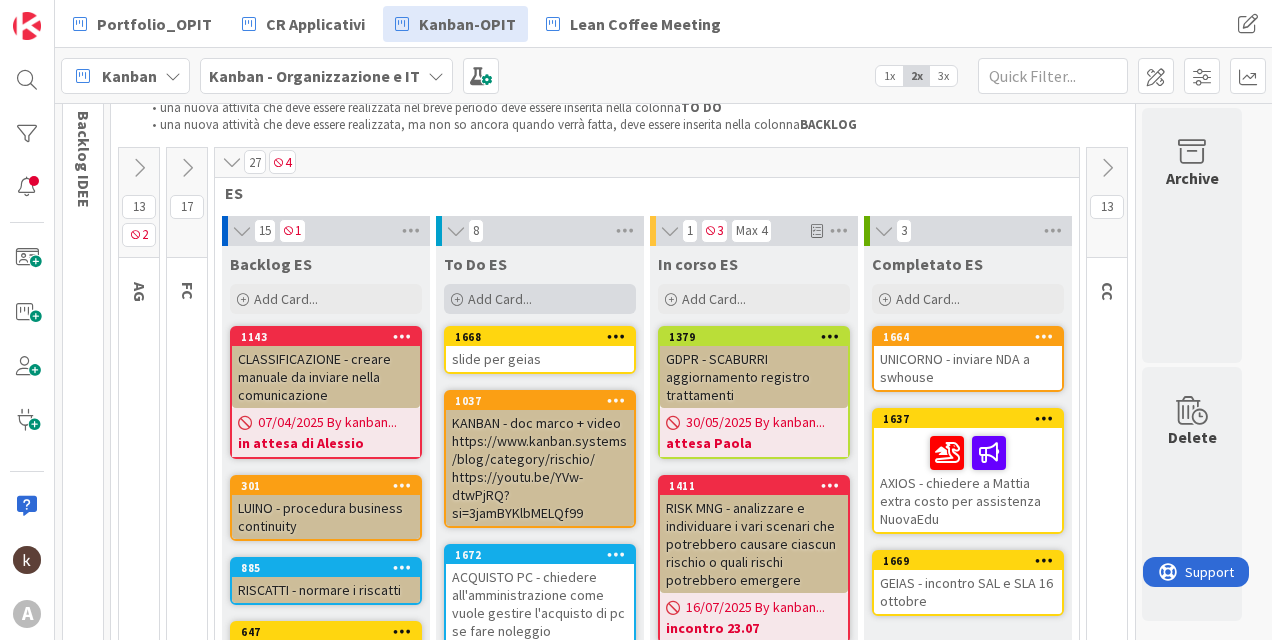 click on "Add Card..." at bounding box center (500, 299) 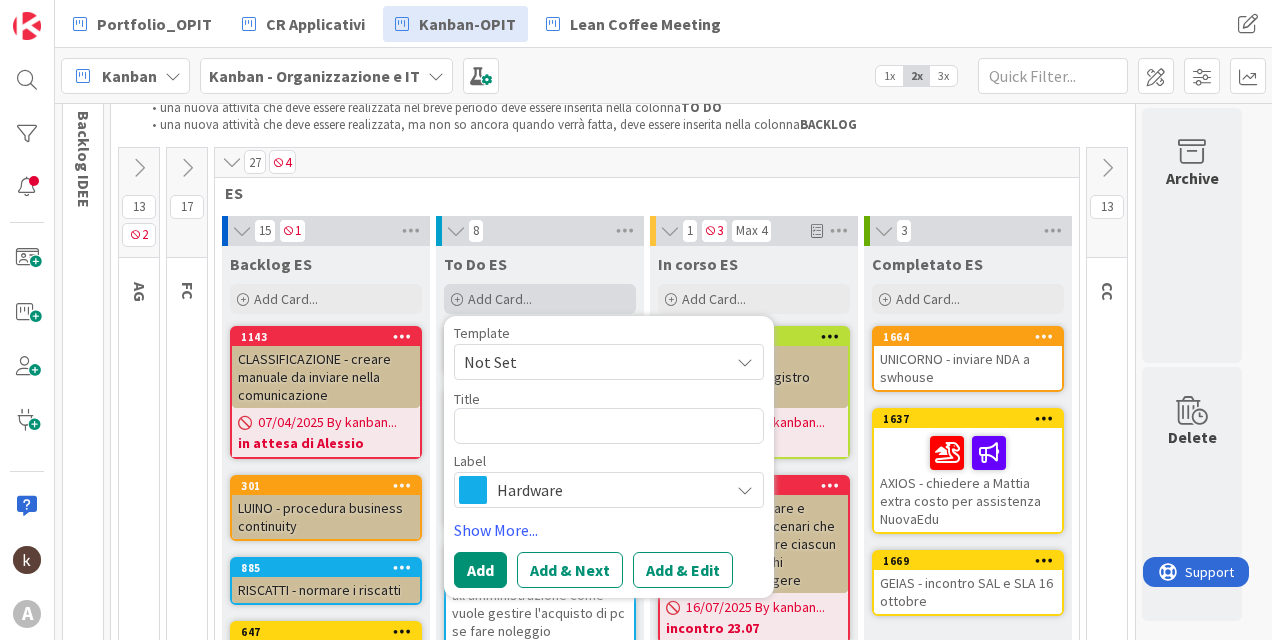 type on "x" 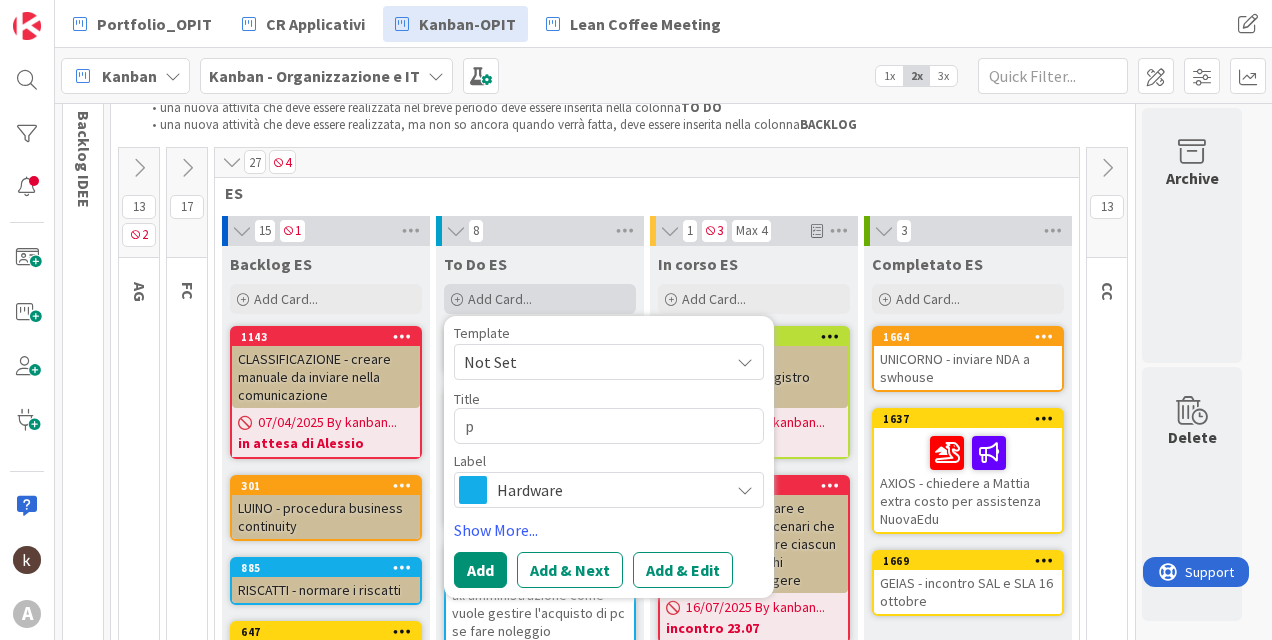type on "x" 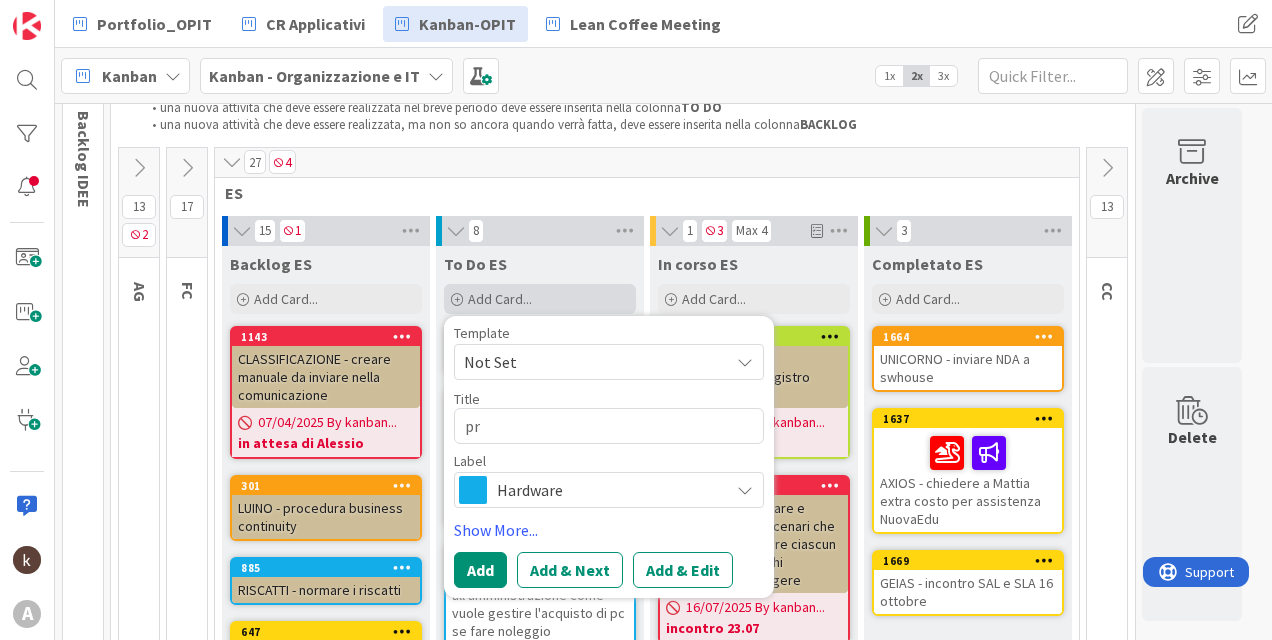 type on "pro" 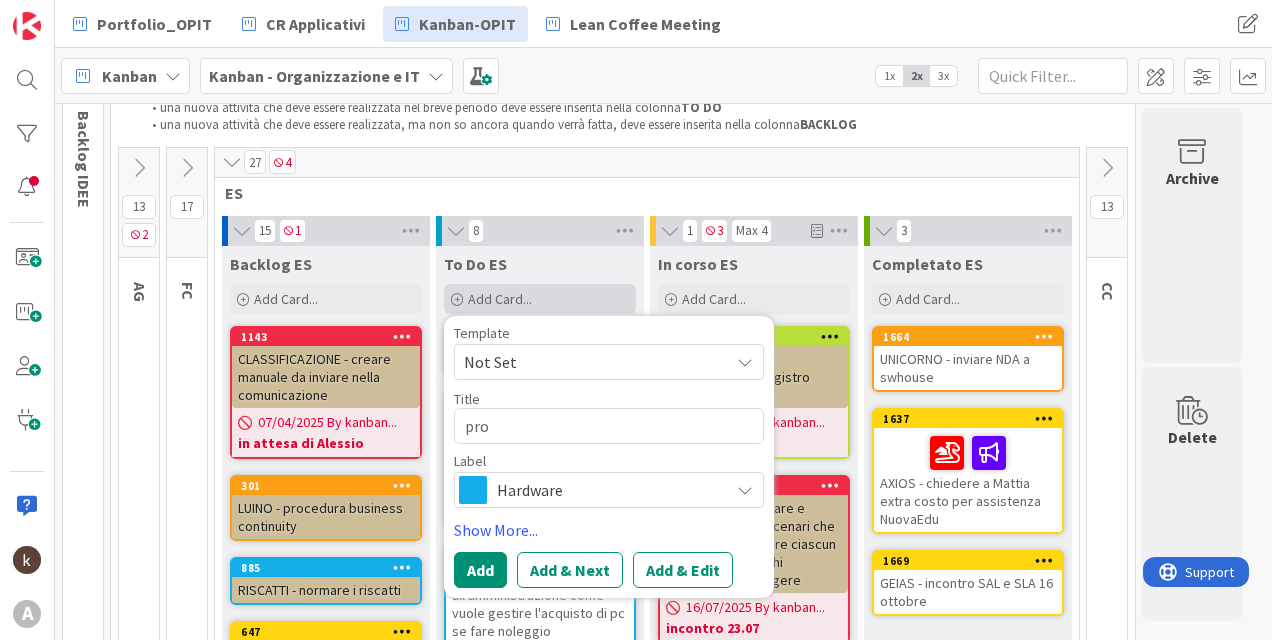 type on "x" 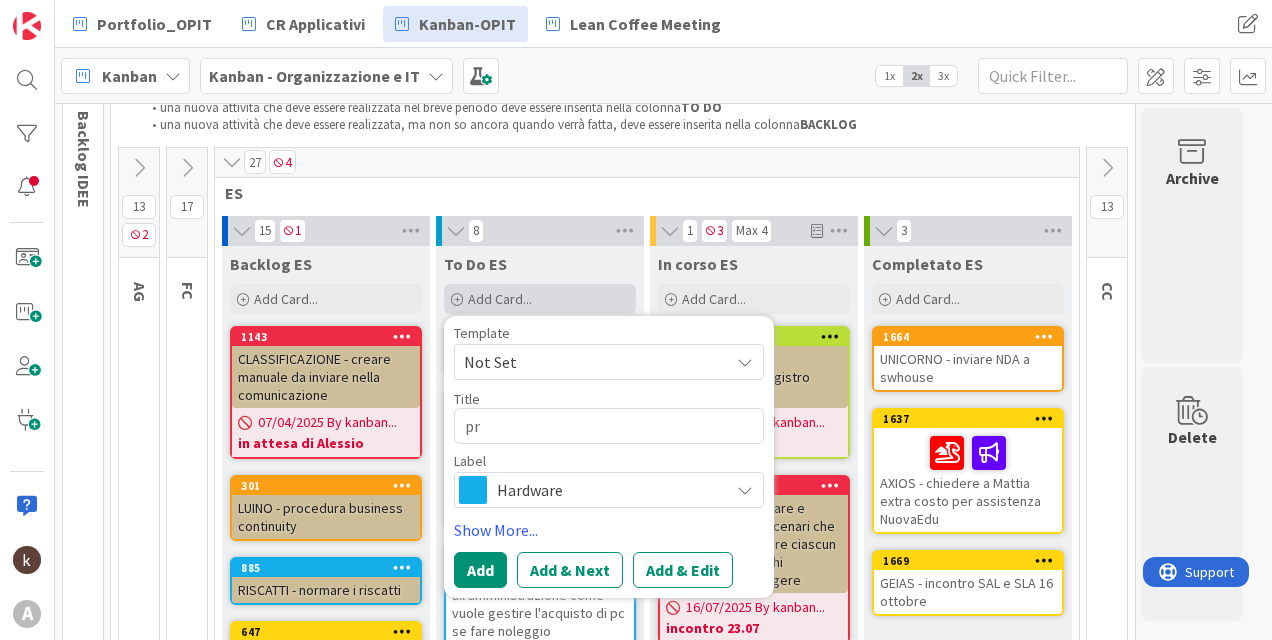 type on "x" 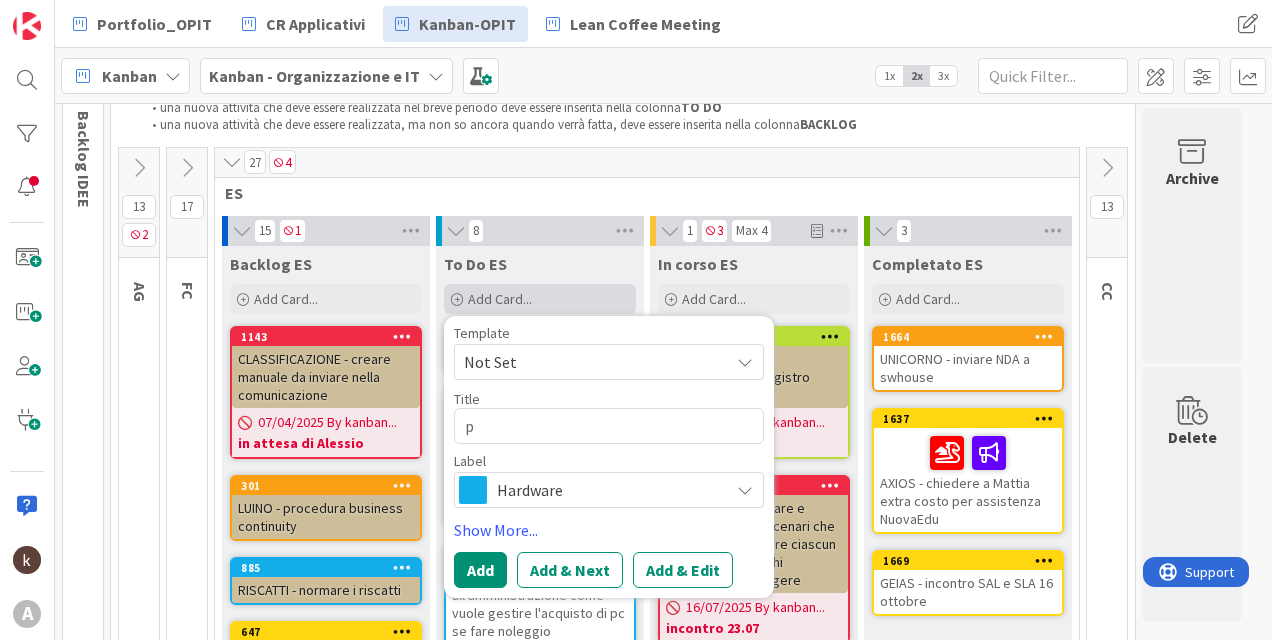 type 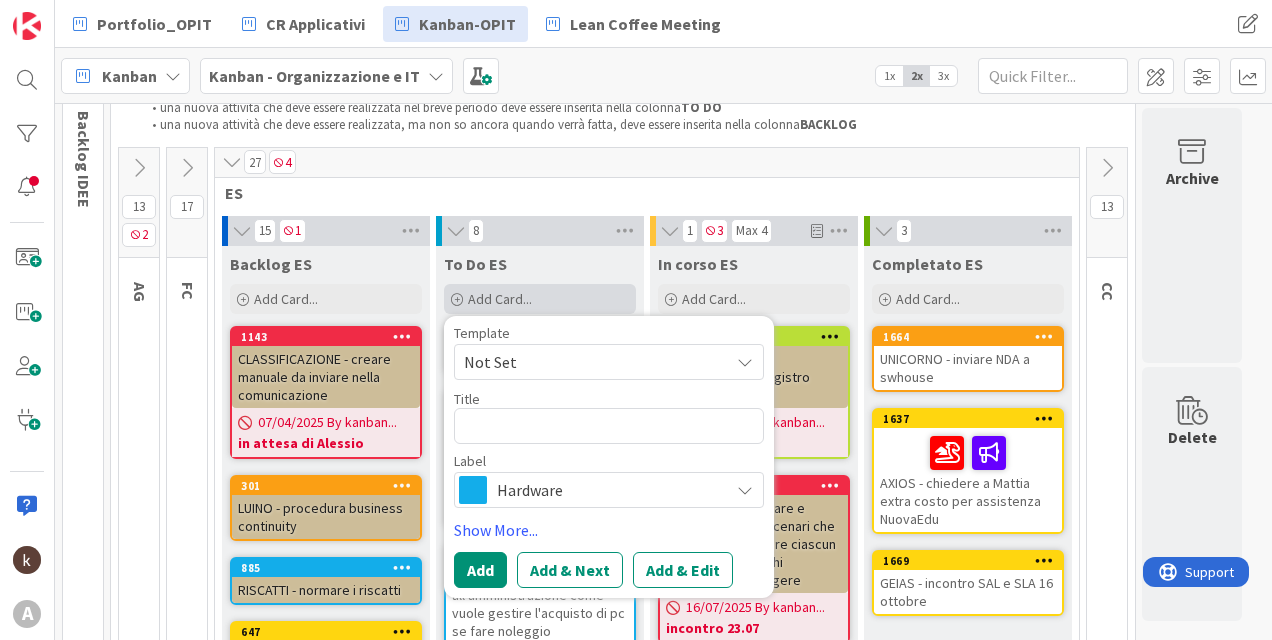 type on "x" 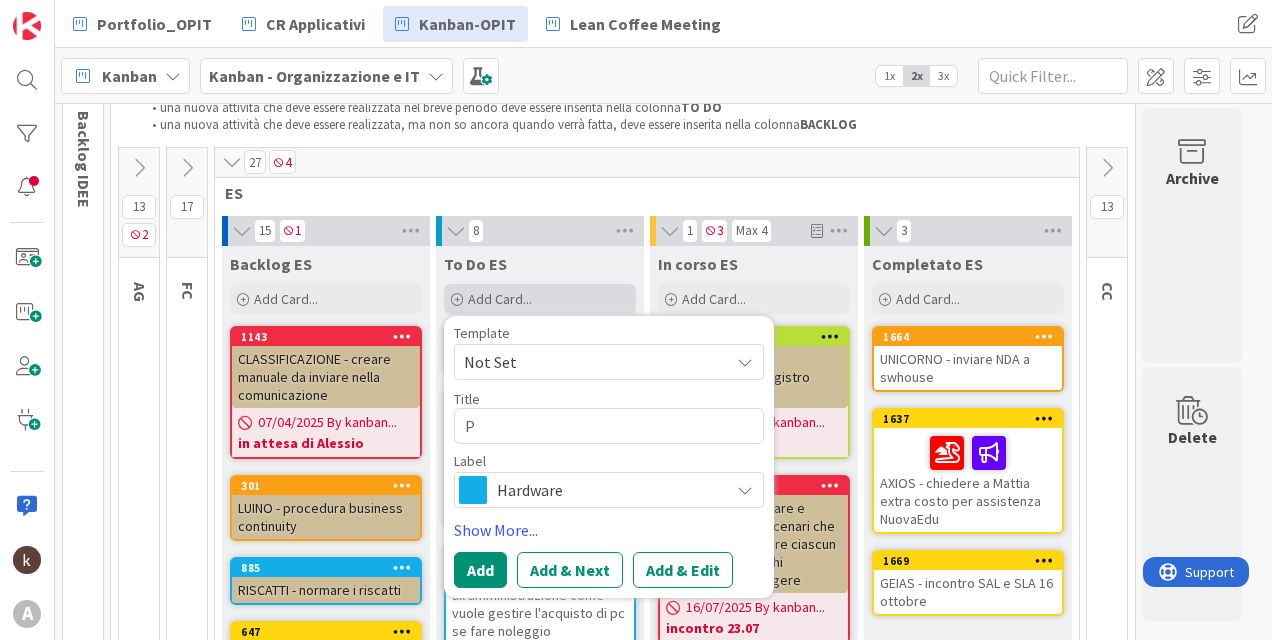 type on "x" 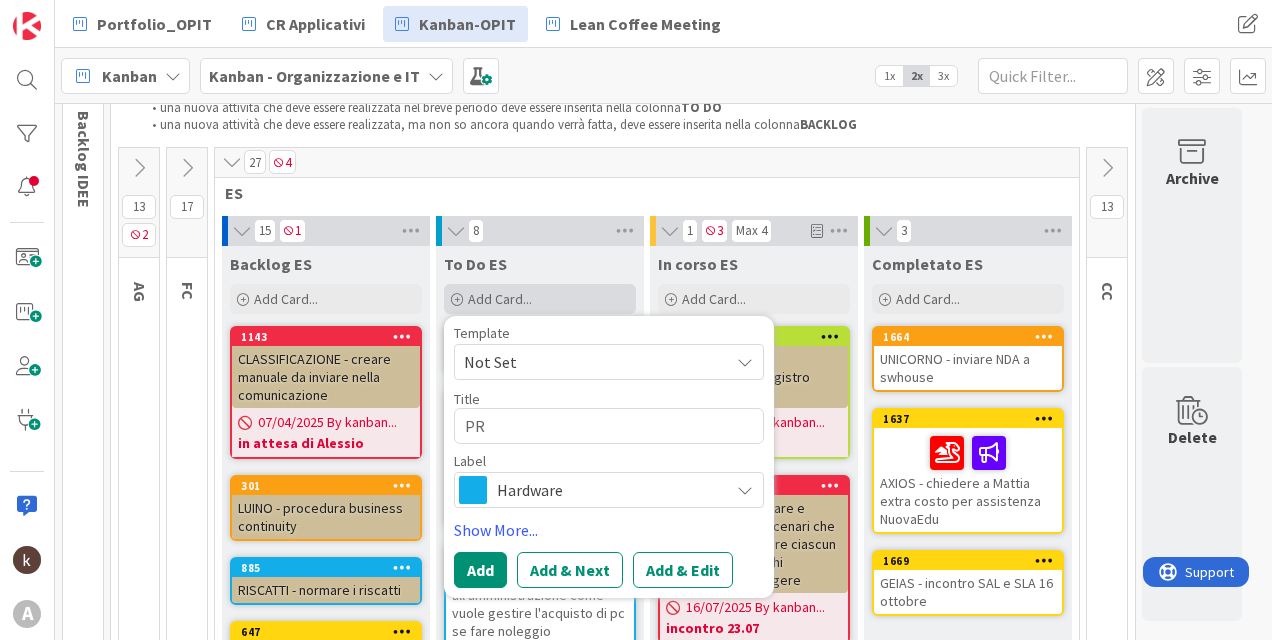 type on "x" 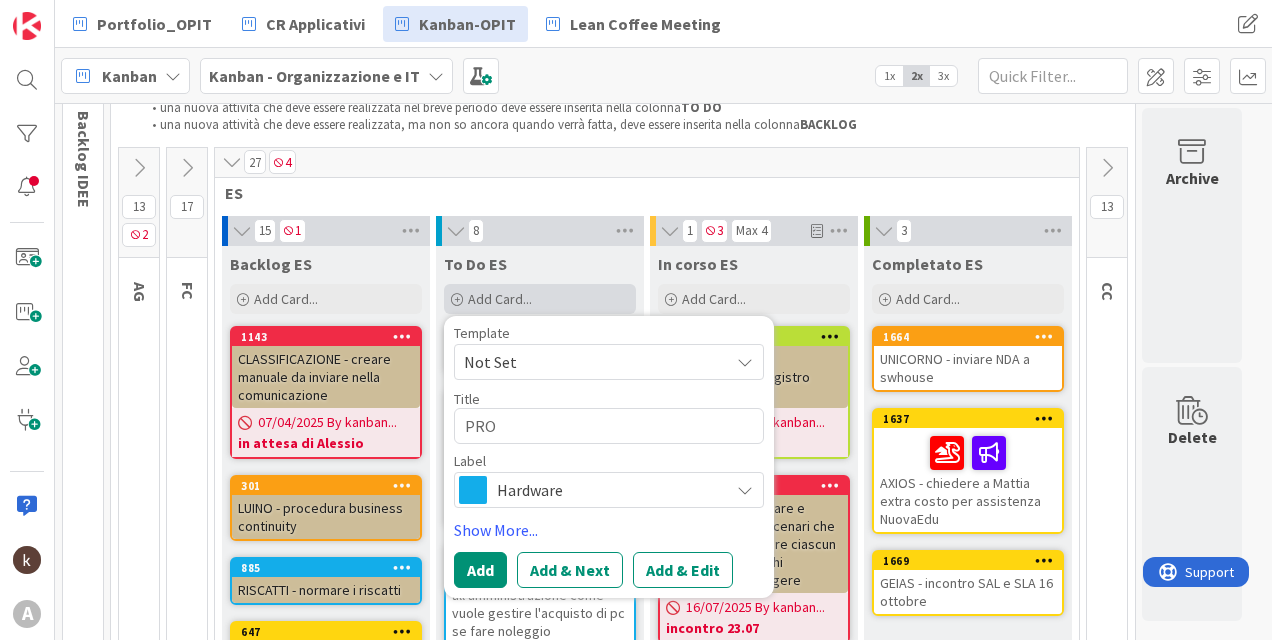 type on "x" 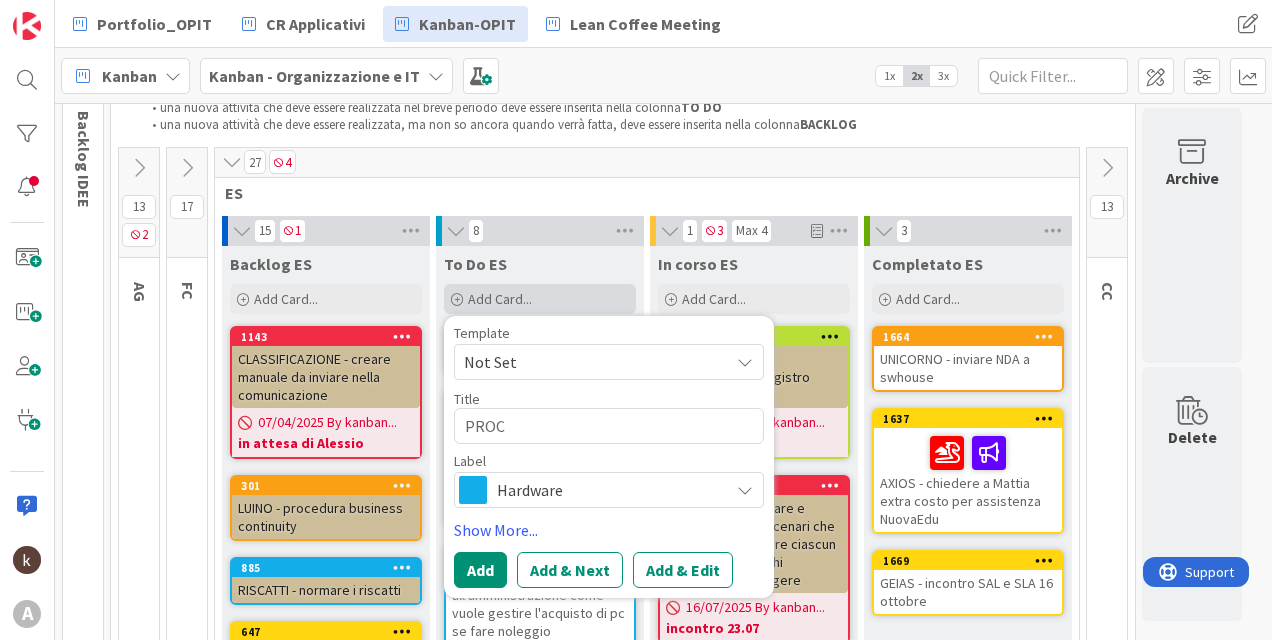 type on "x" 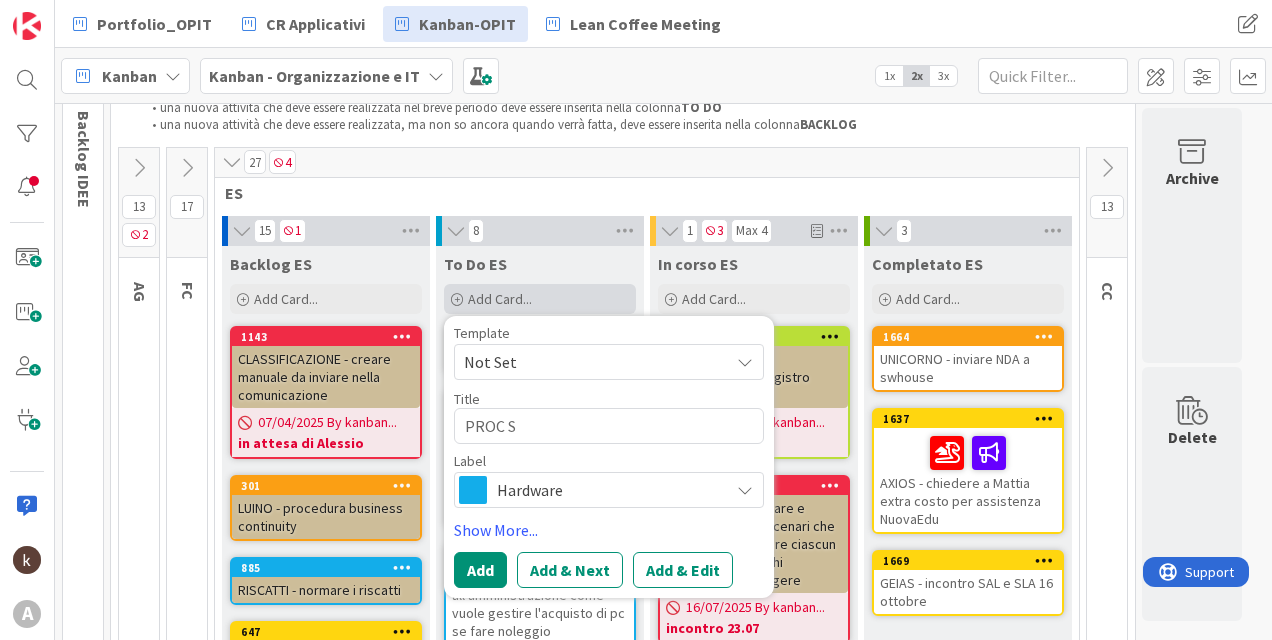 type on "x" 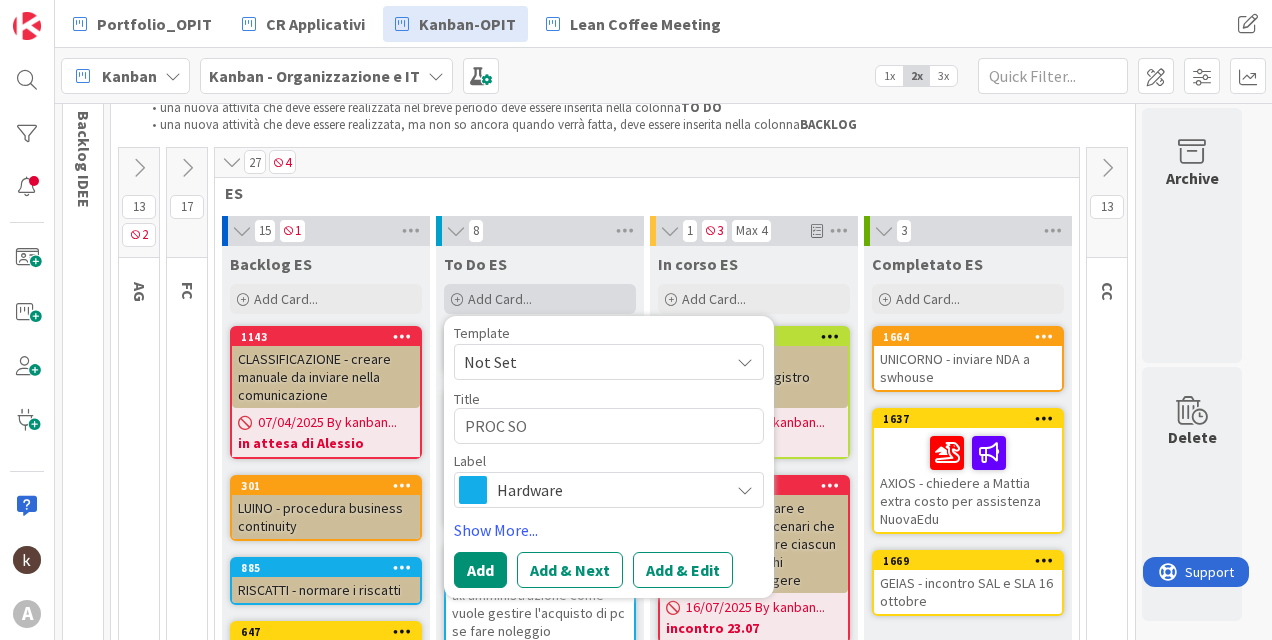 type on "x" 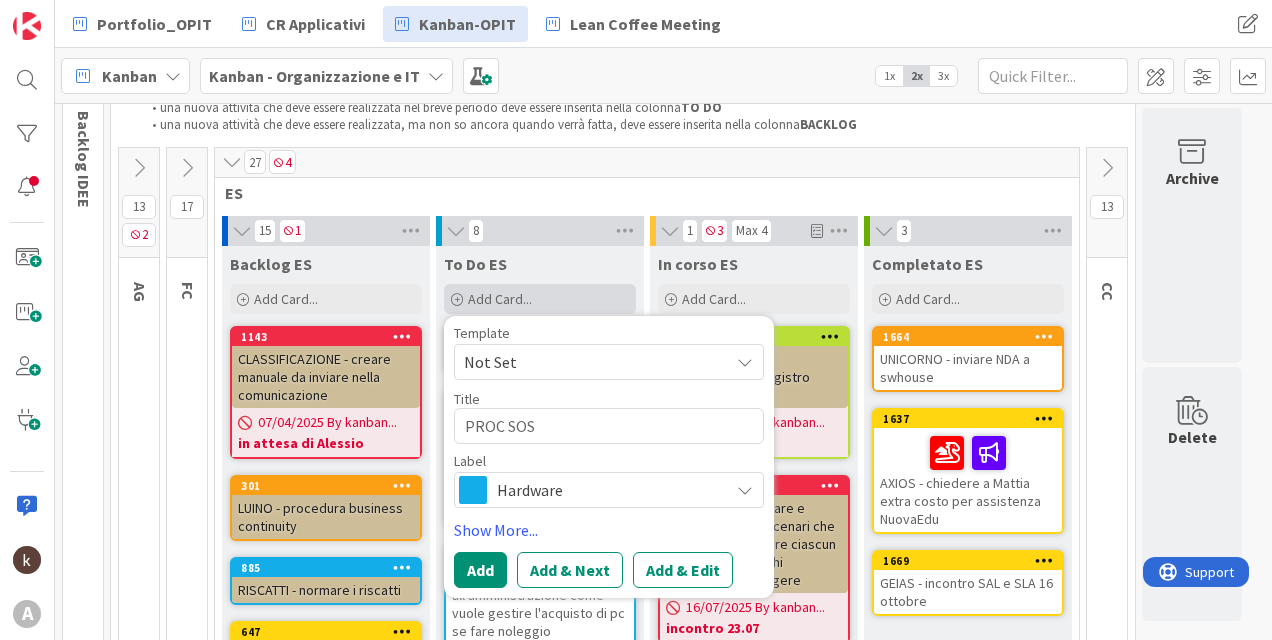 type on "x" 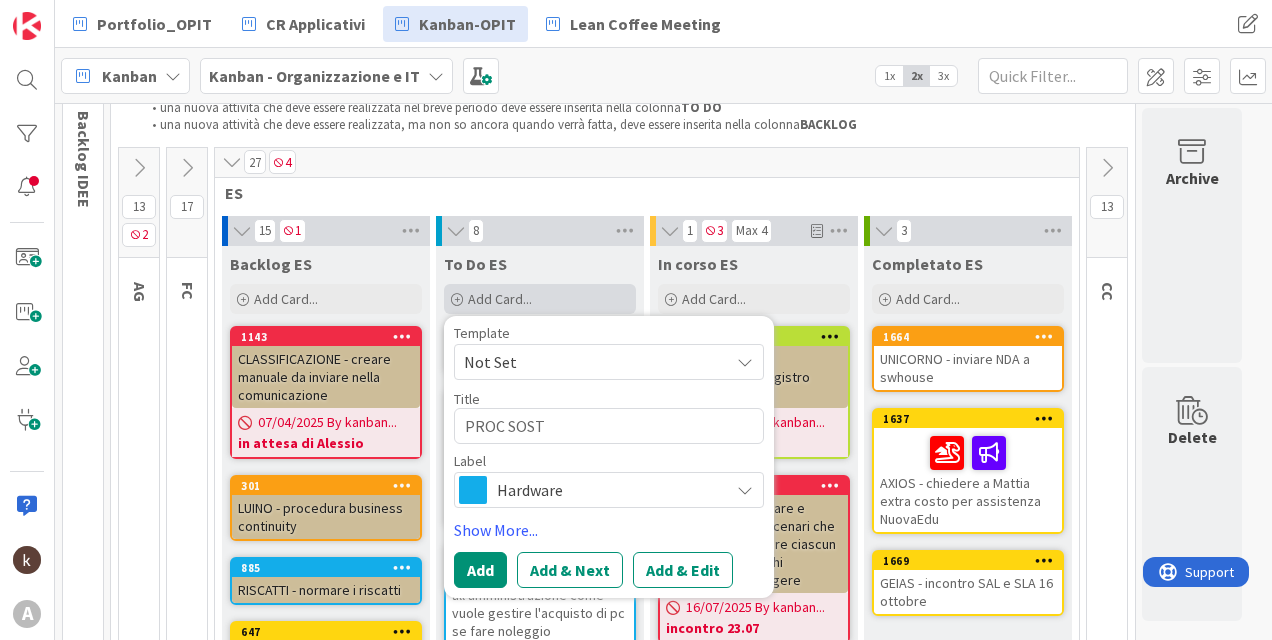 type on "PROC SOSTI" 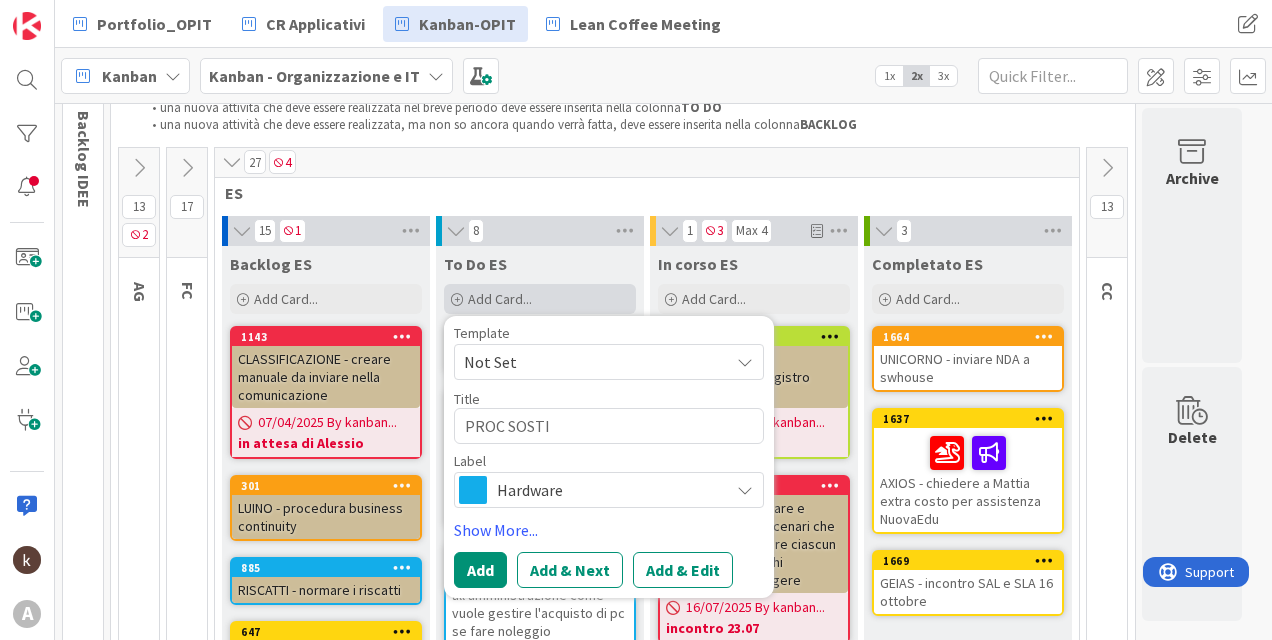 type on "x" 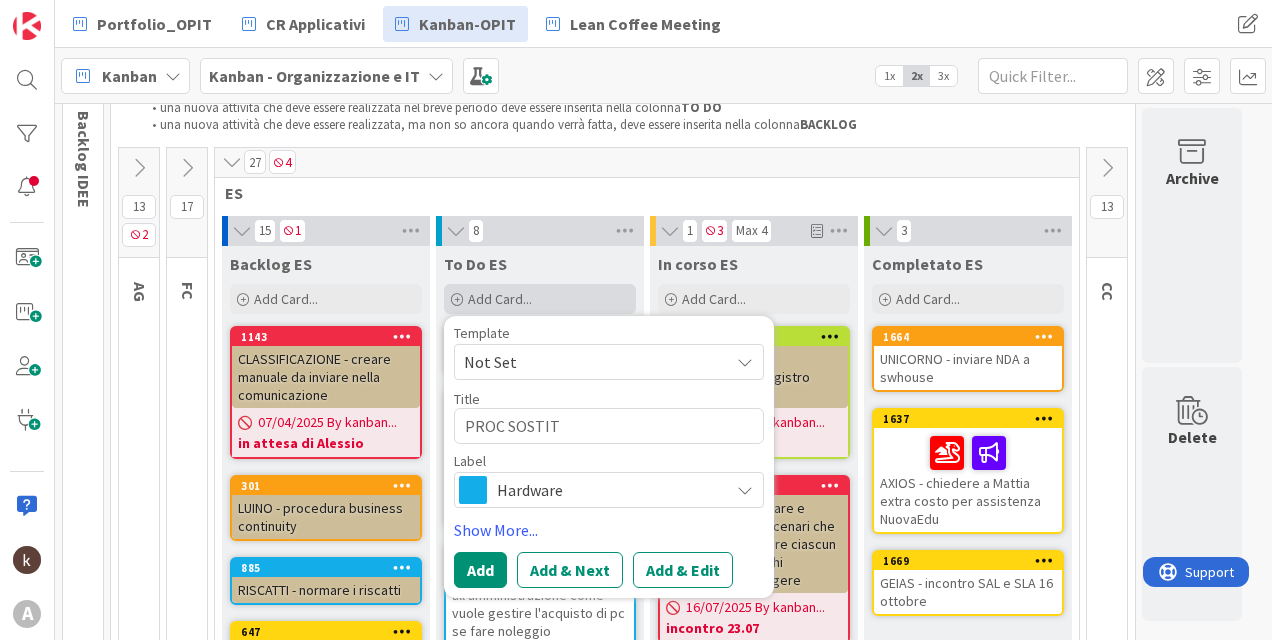 type on "x" 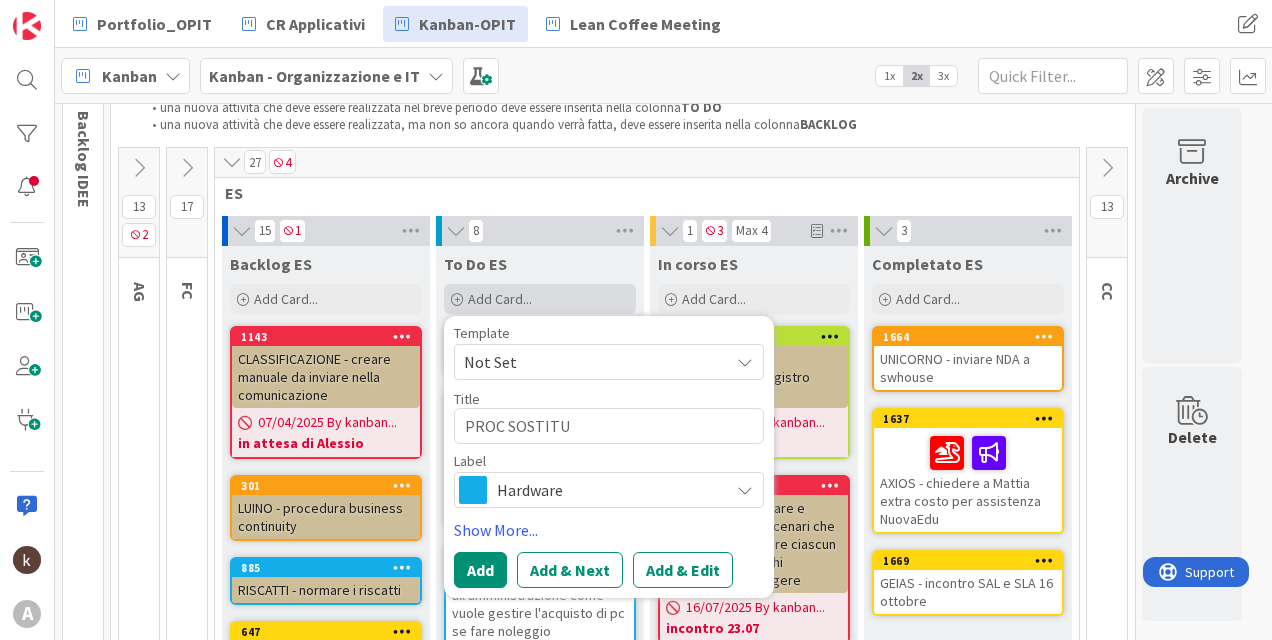 type on "x" 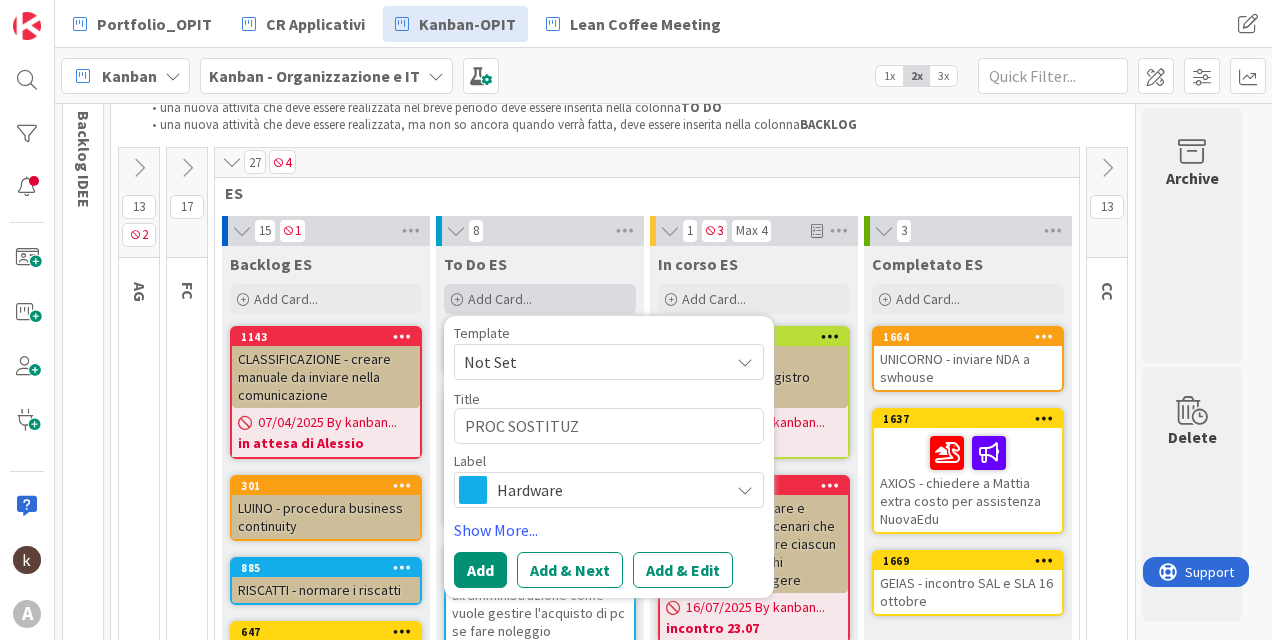 type on "PROC SOSTITUZI" 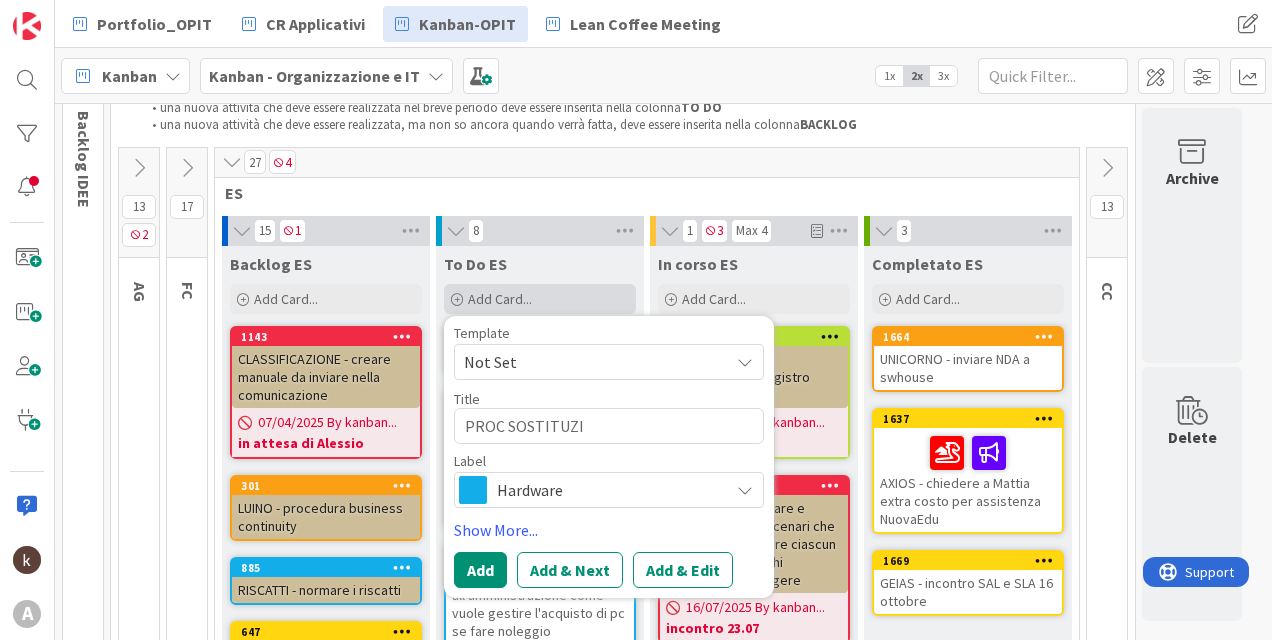 type on "x" 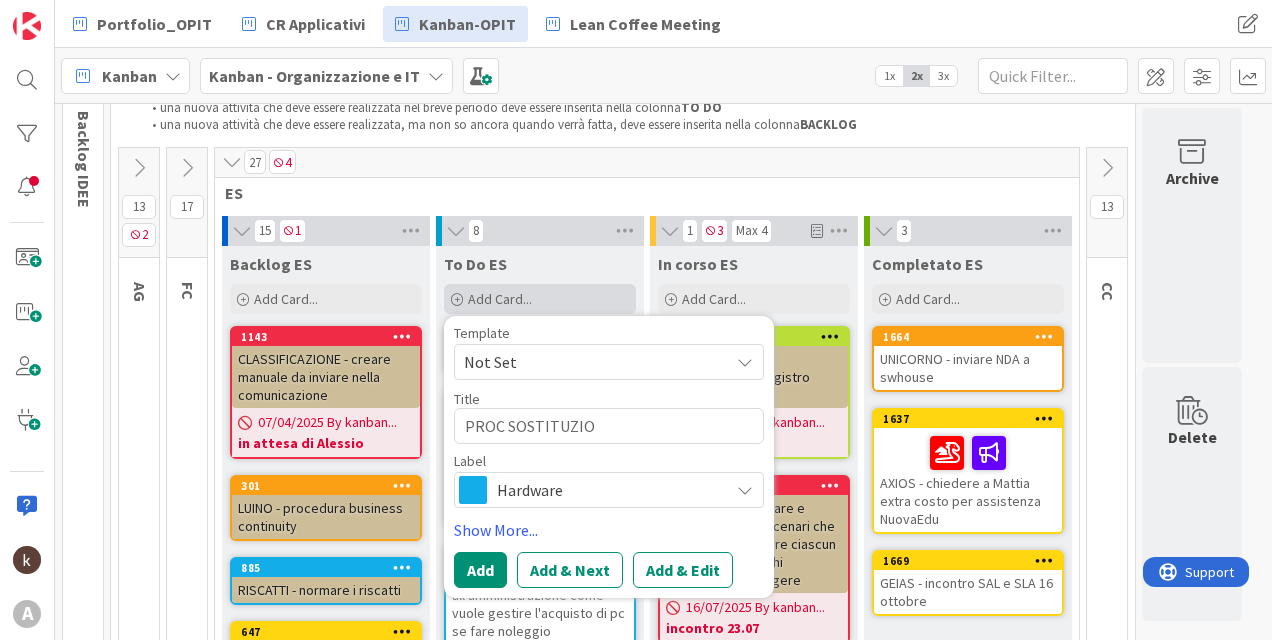 type on "x" 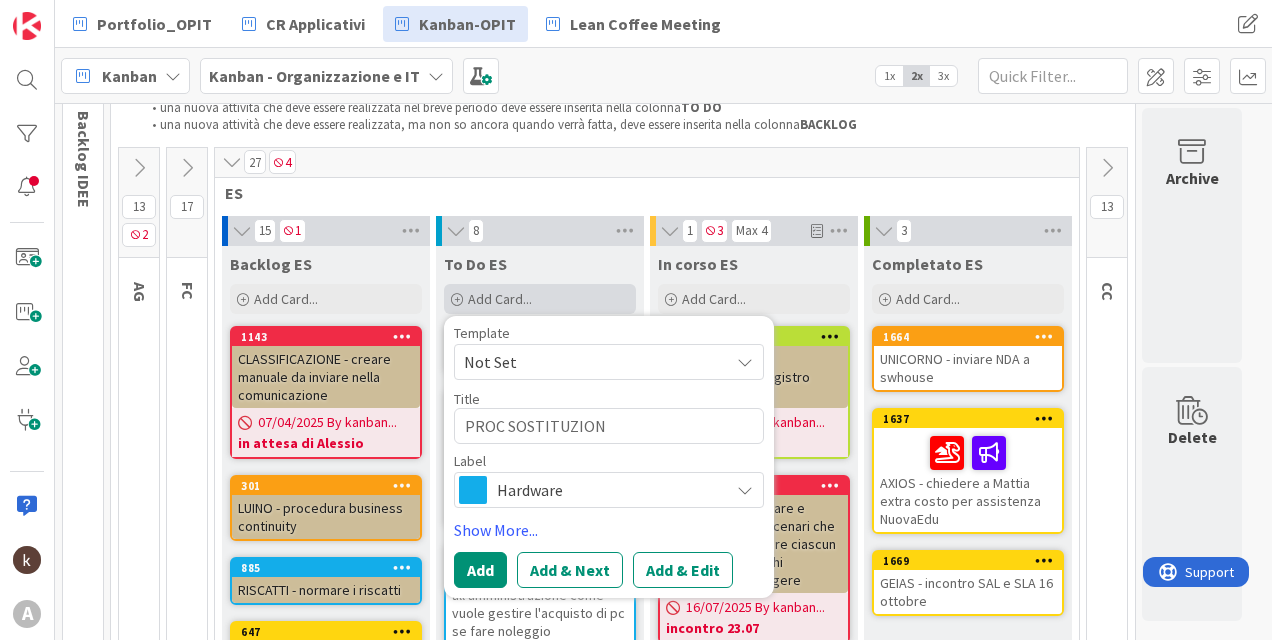 type on "x" 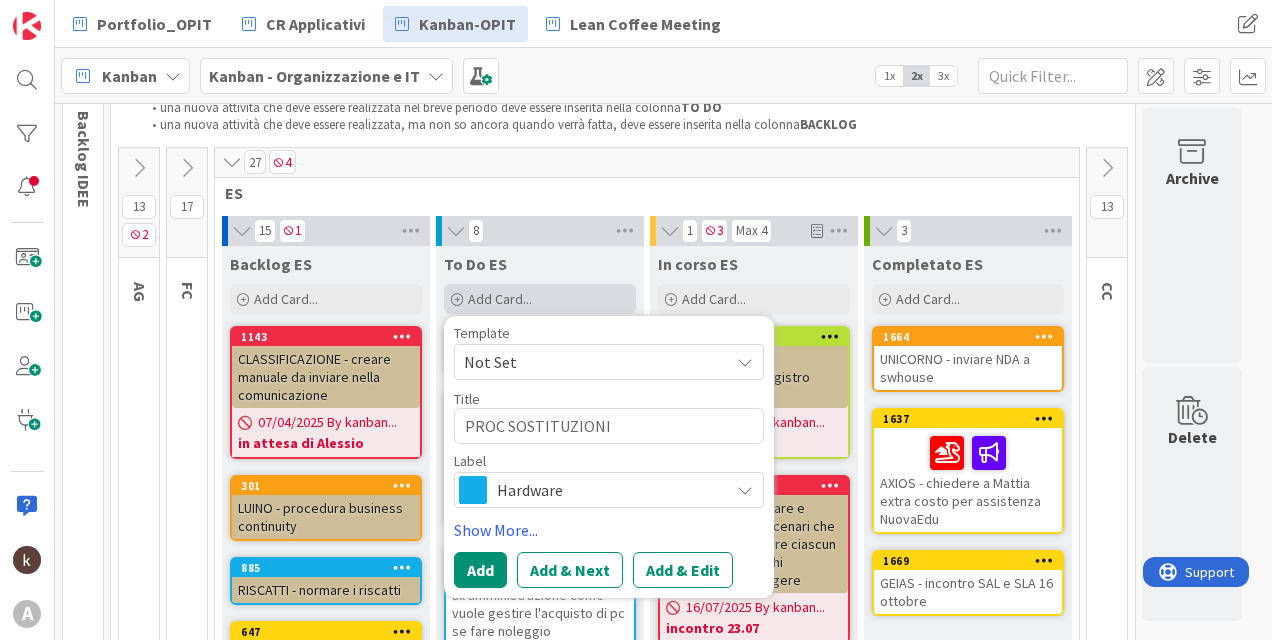 type on "x" 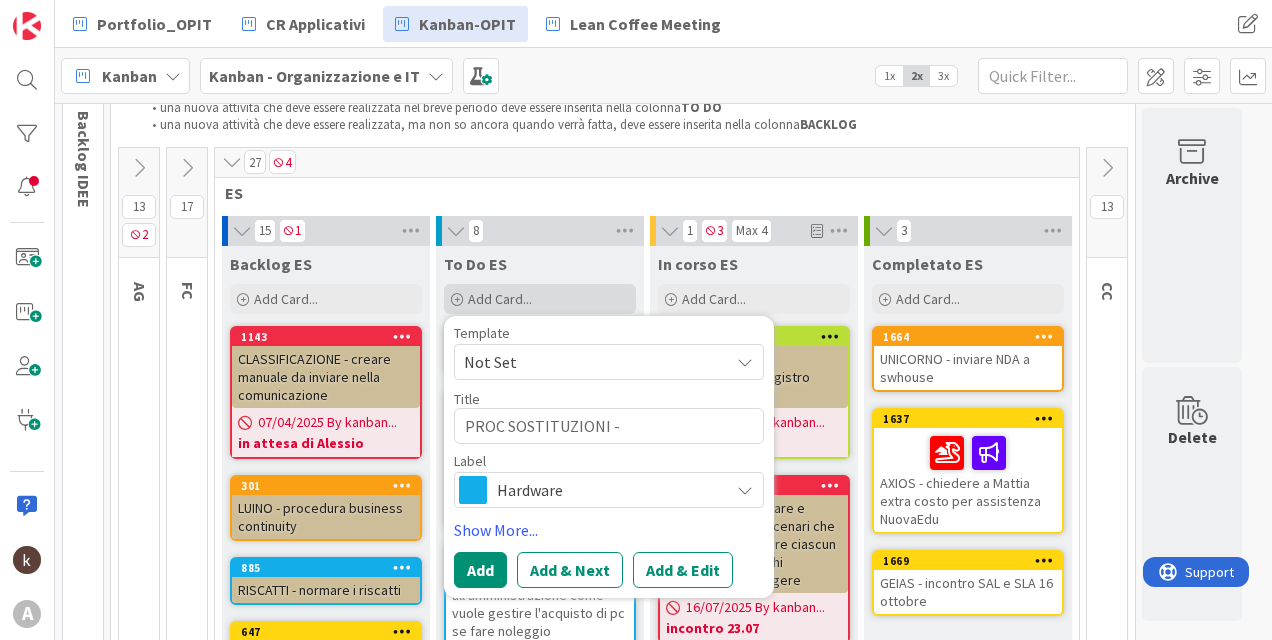 type on "x" 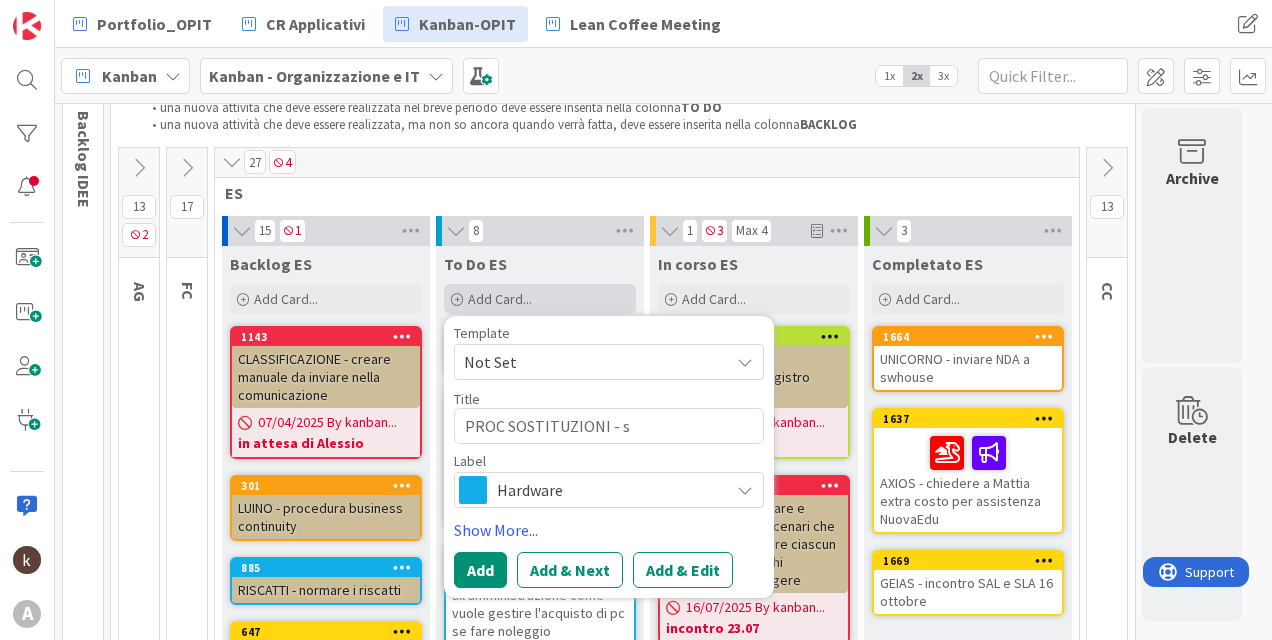 type on "PROC SOSTITUZIONI - sp" 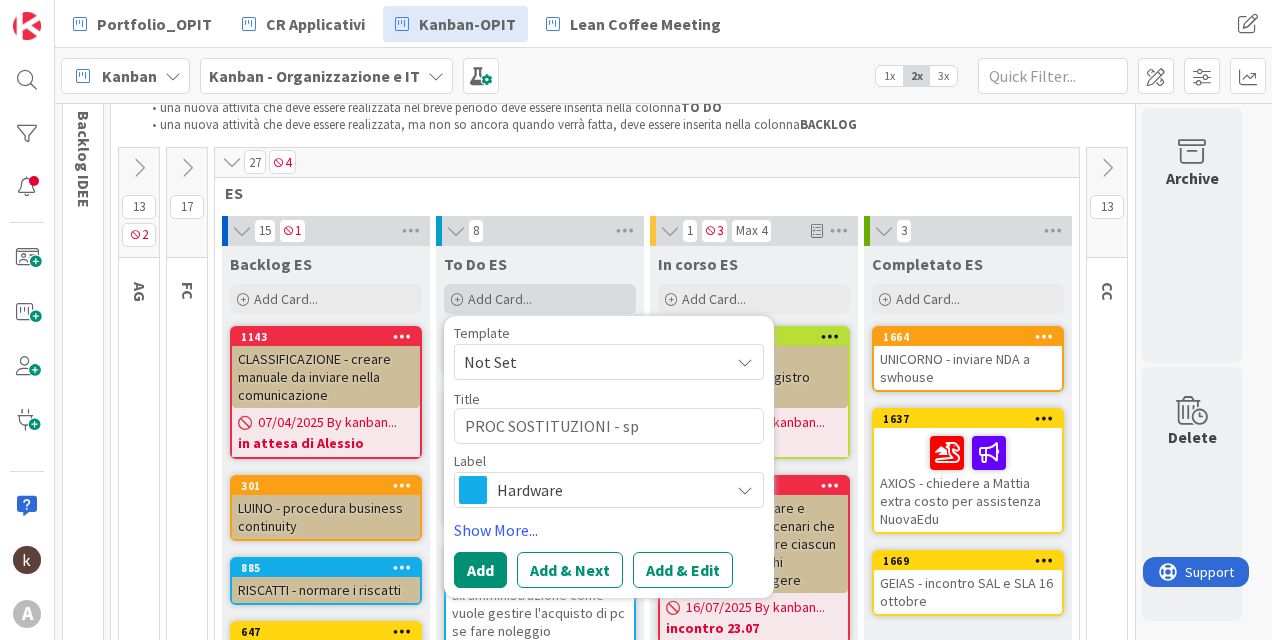 type on "x" 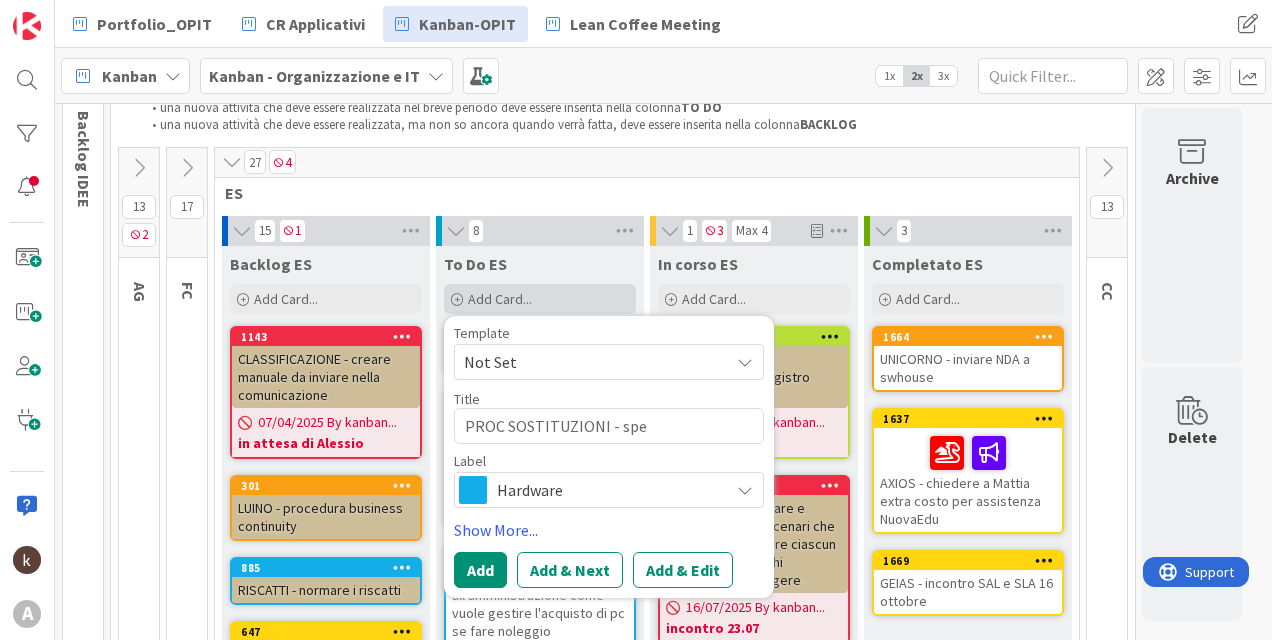 type on "x" 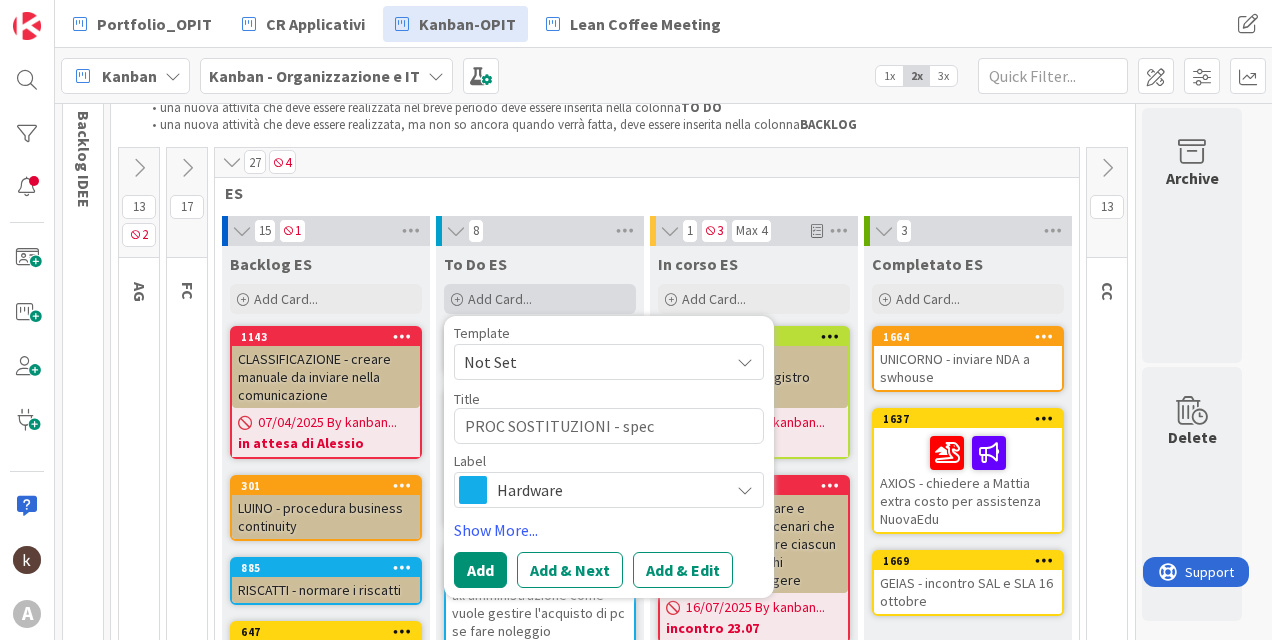 type on "x" 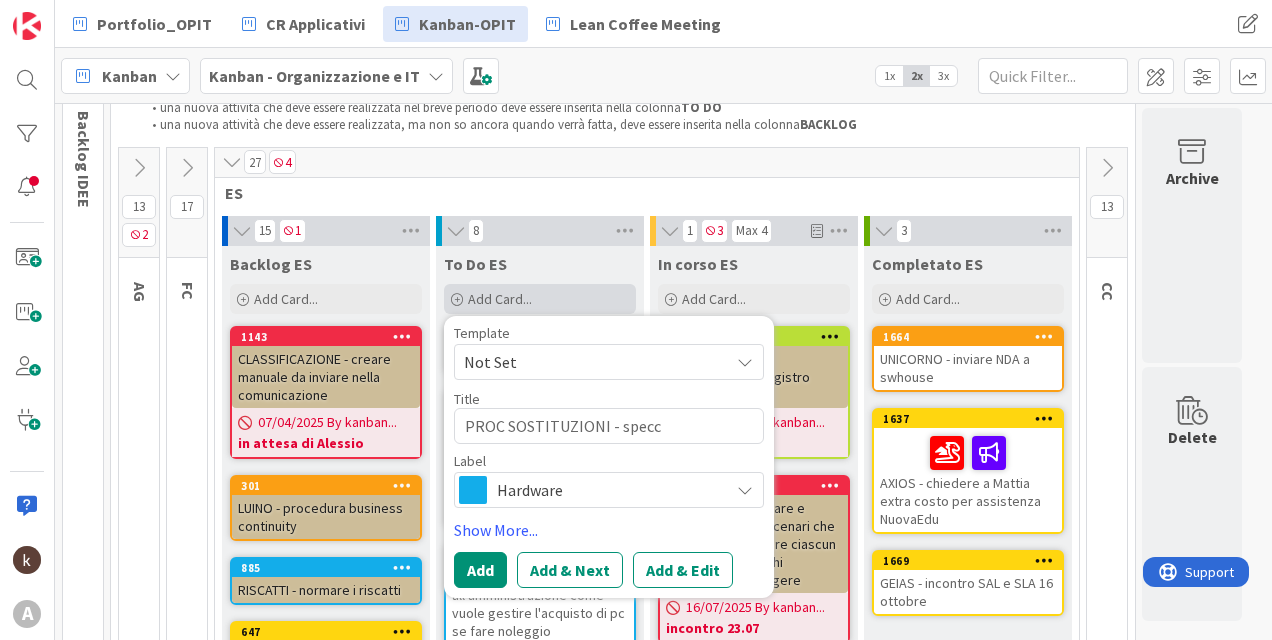 type on "x" 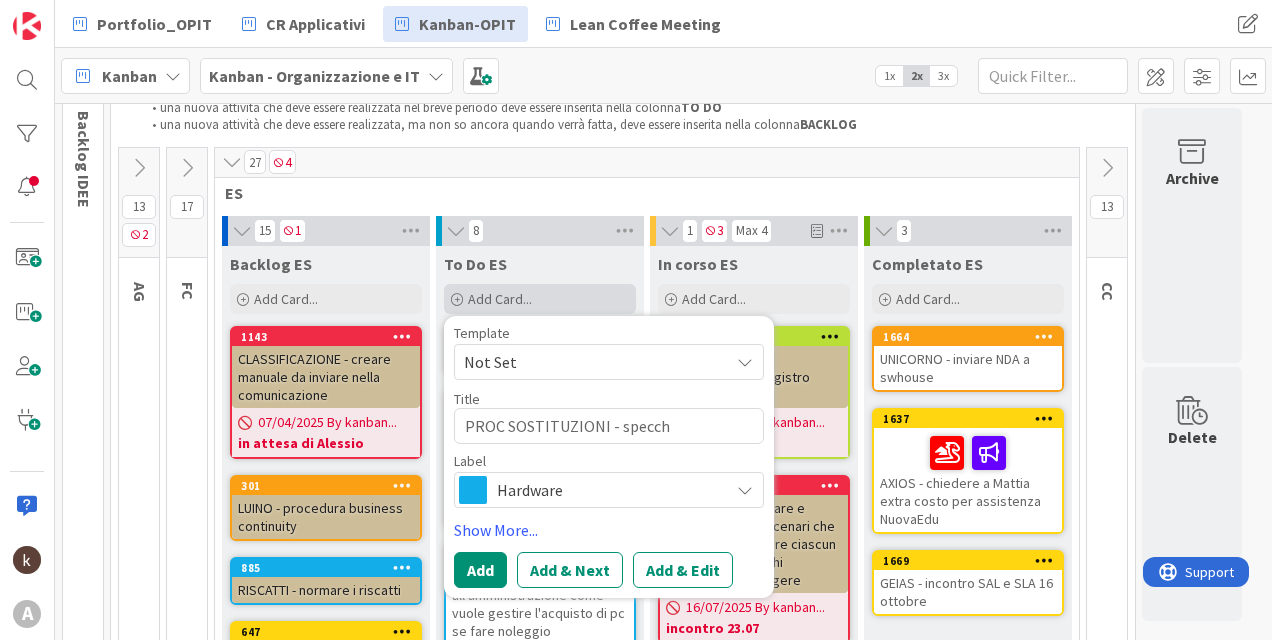 type on "x" 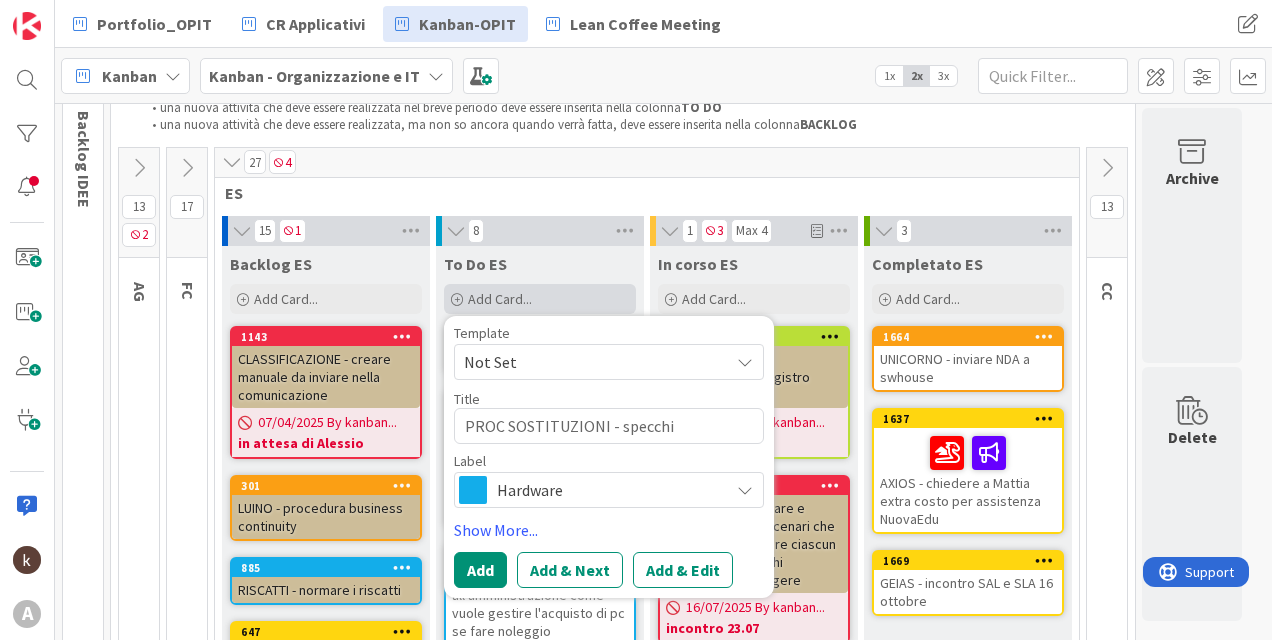 type on "PROC SOSTITUZIONI - specchie" 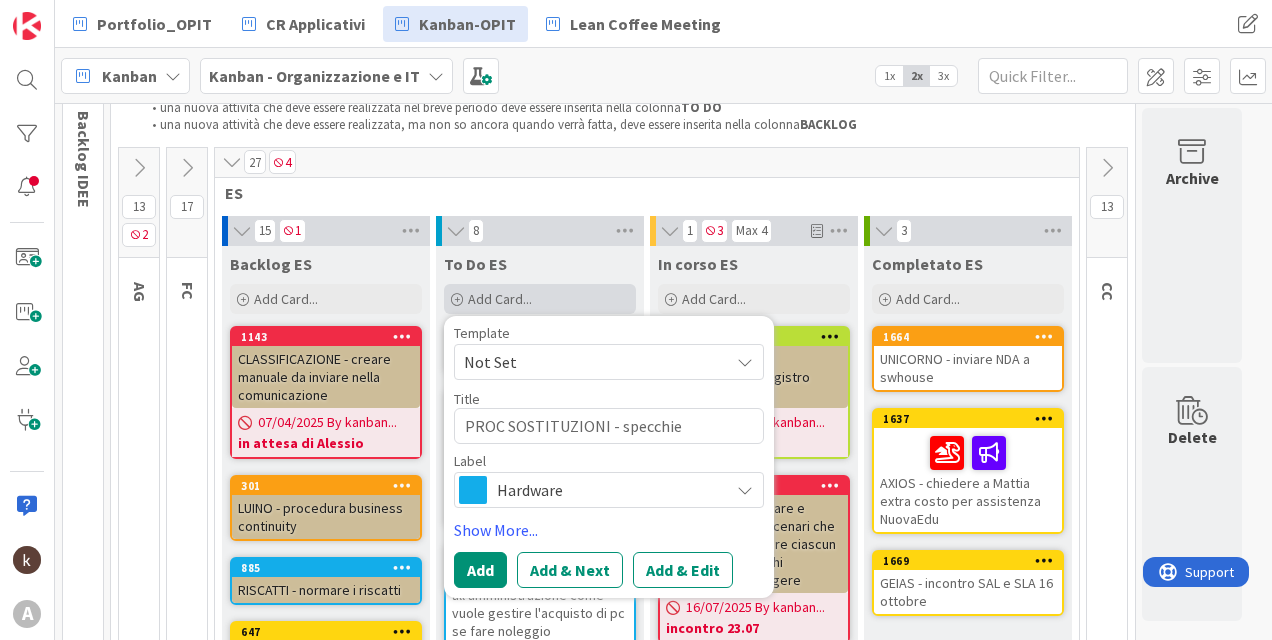 type on "x" 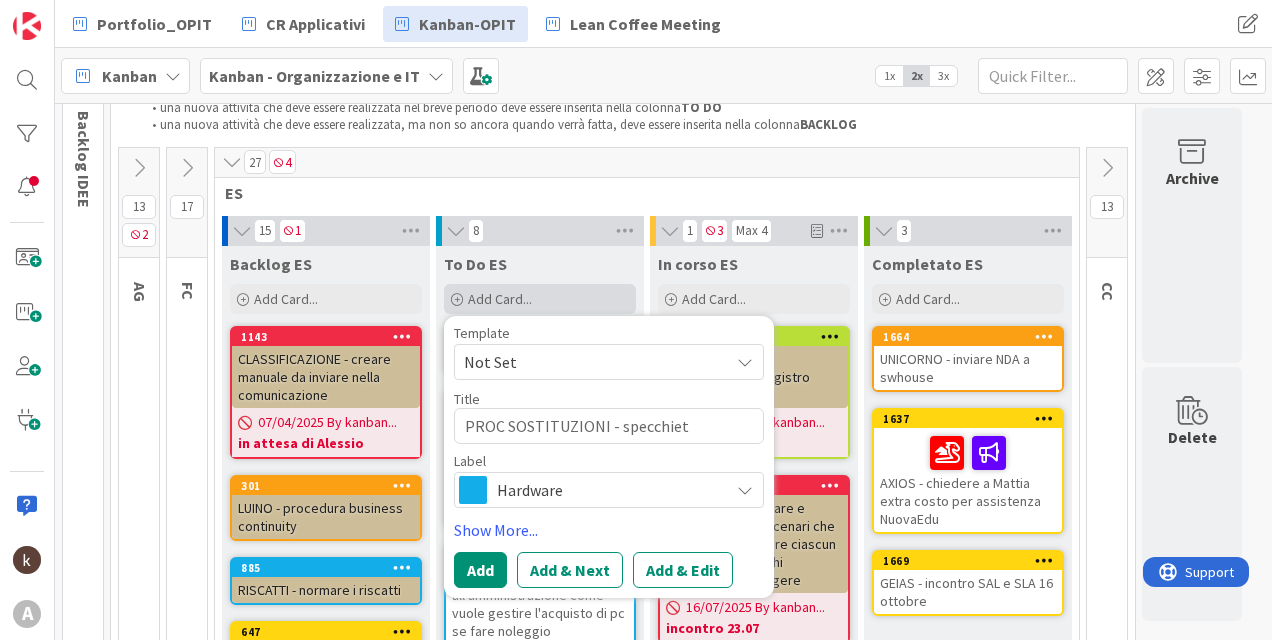 type on "x" 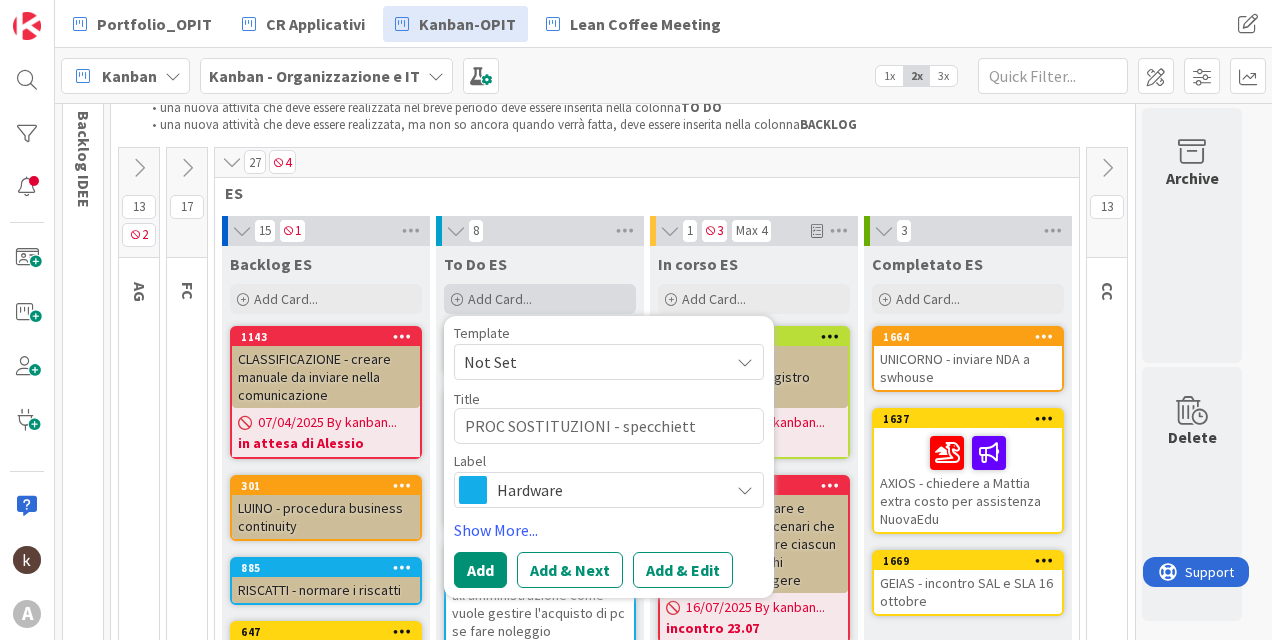 type on "x" 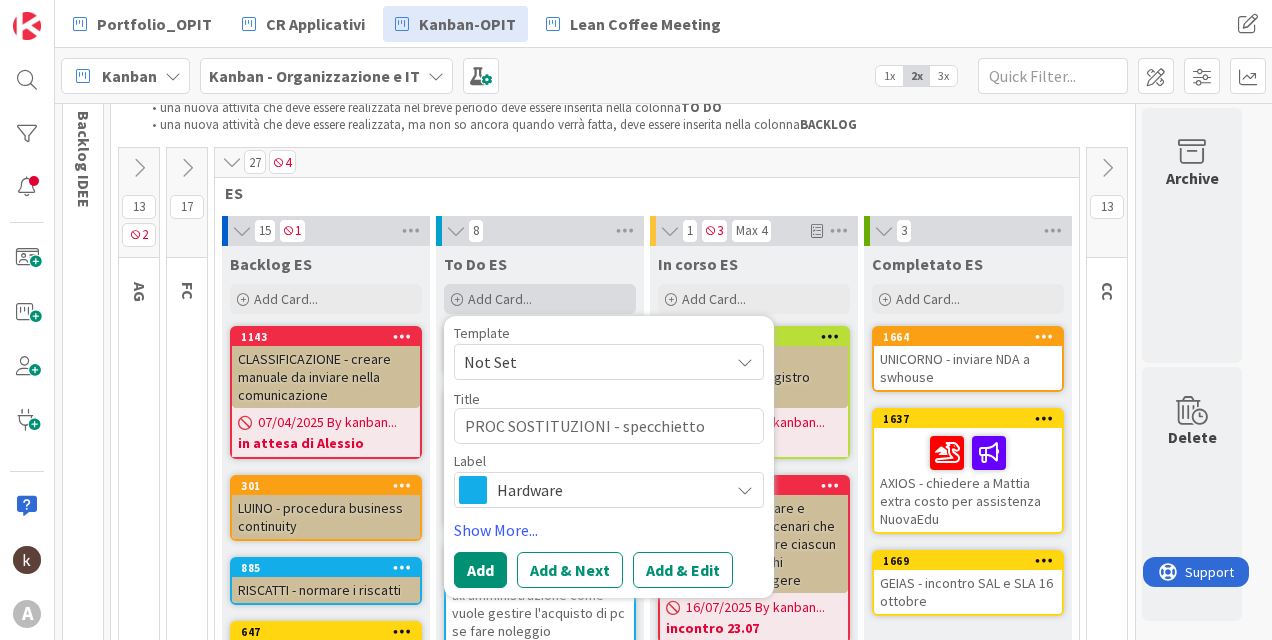type on "x" 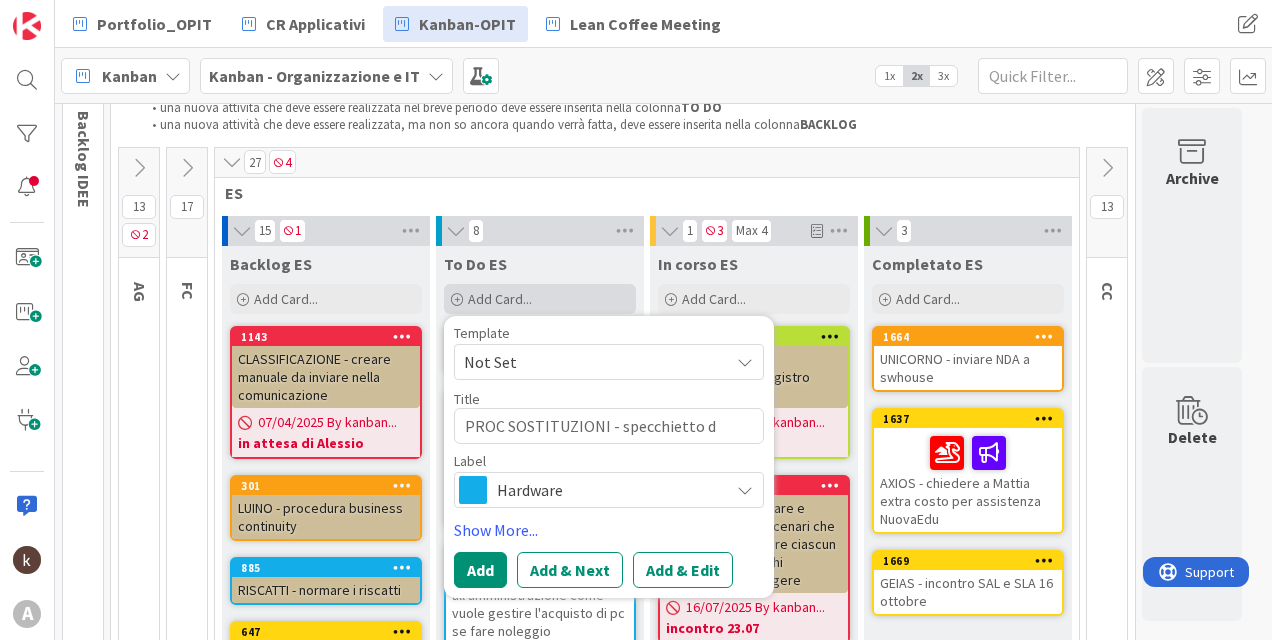 type on "x" 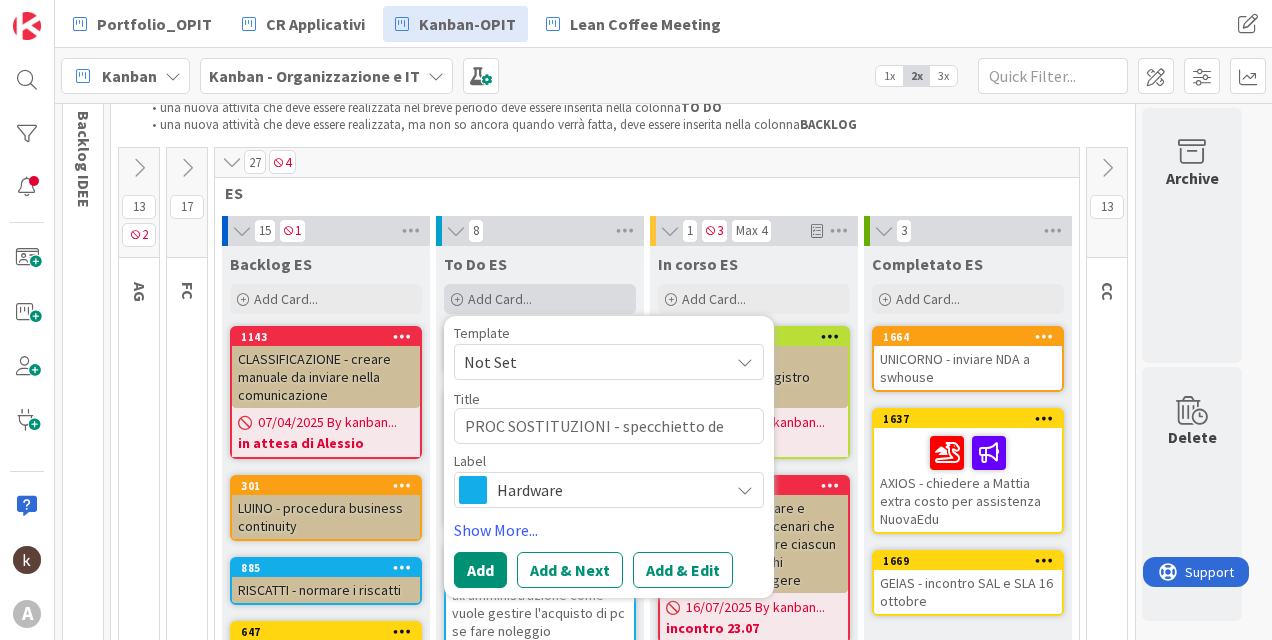 type on "PROC SOSTITUZIONI - specchietto dei" 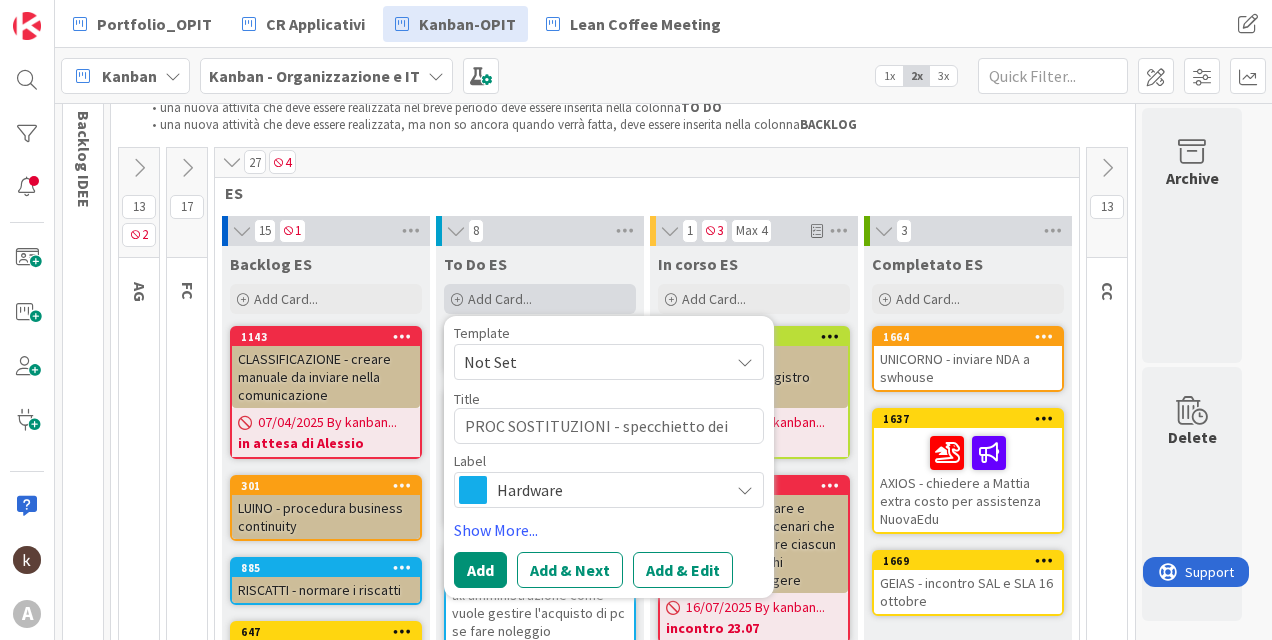 type on "x" 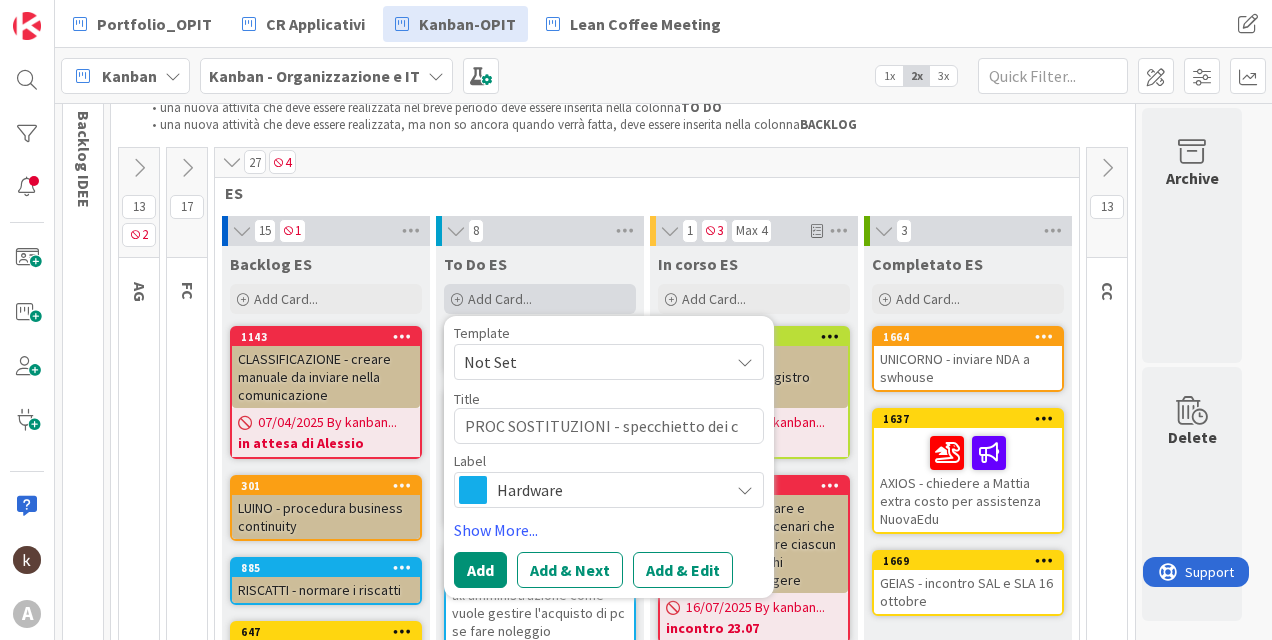 type on "PROC SOSTITUZIONI - specchietto dei co" 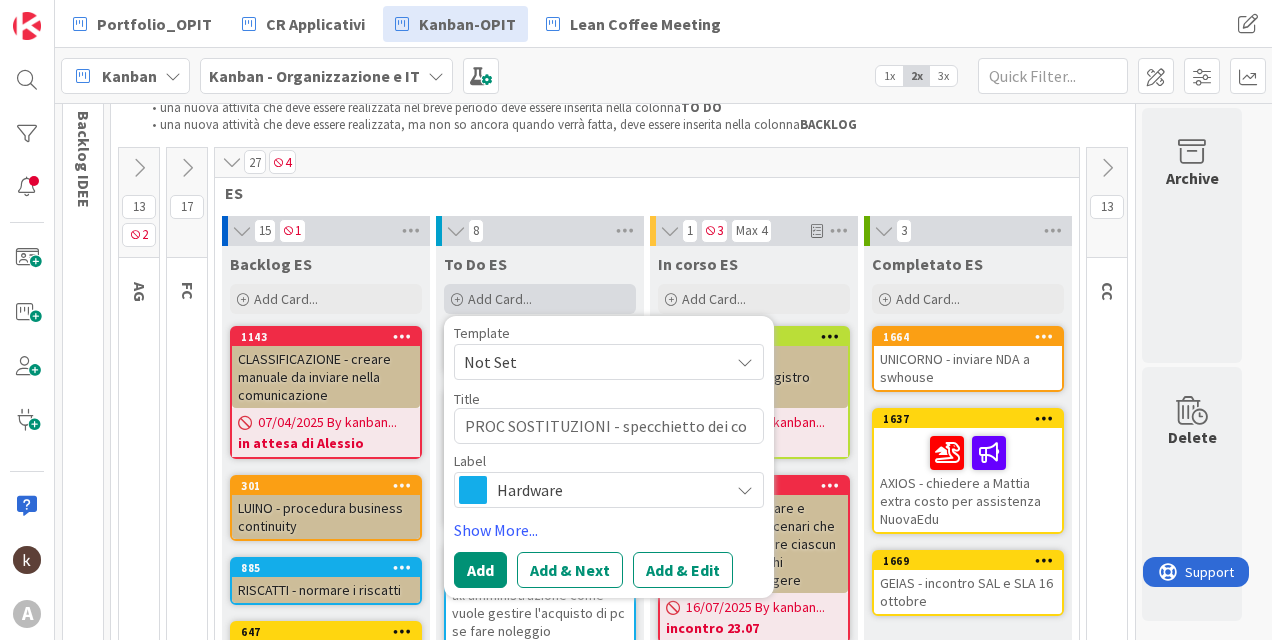 type on "x" 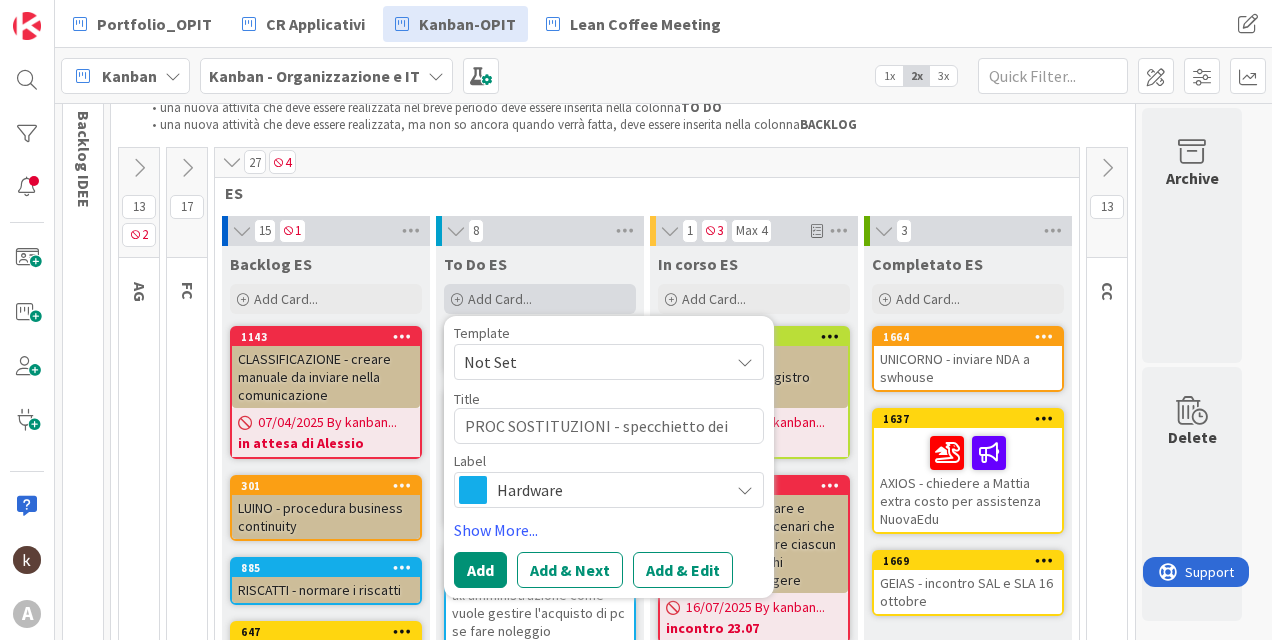 type on "x" 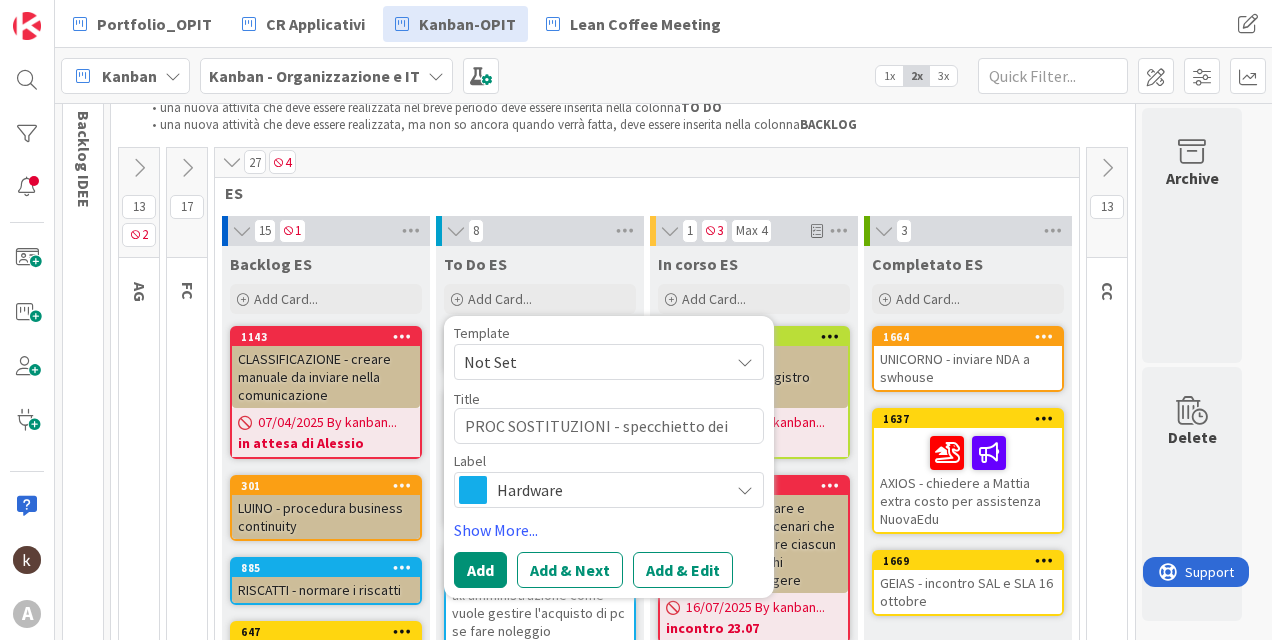 type on "PROC SOSTITUZIONI - specchietto dei costi" 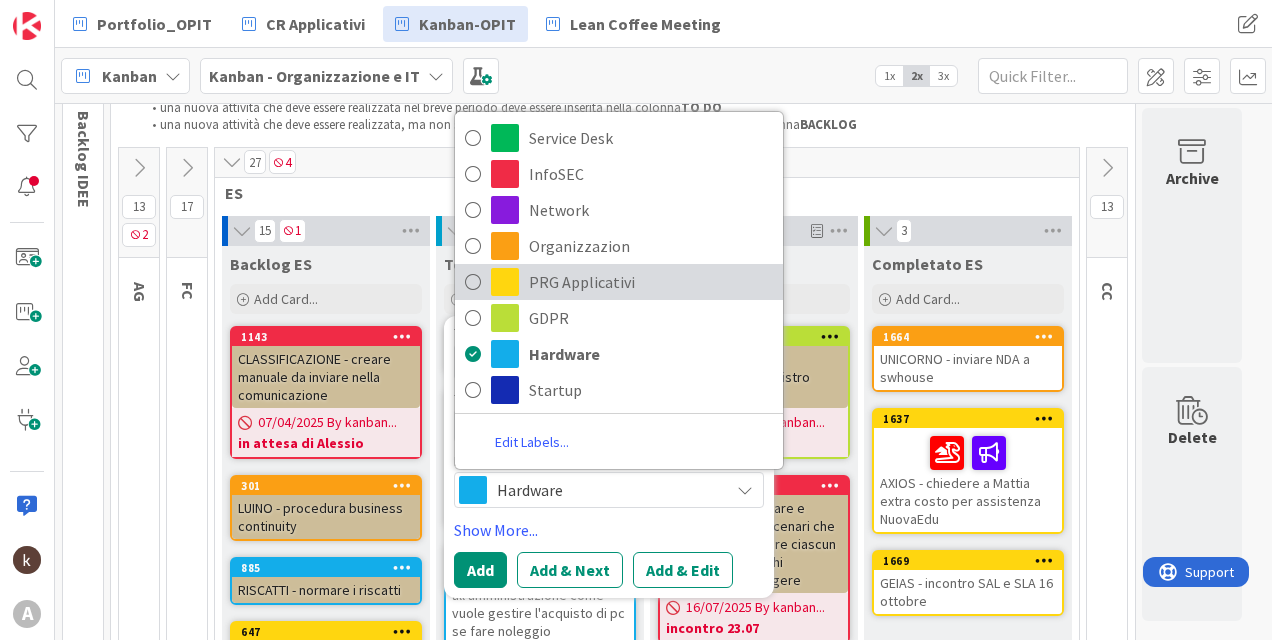 click on "PRG Applicativi" at bounding box center (651, 282) 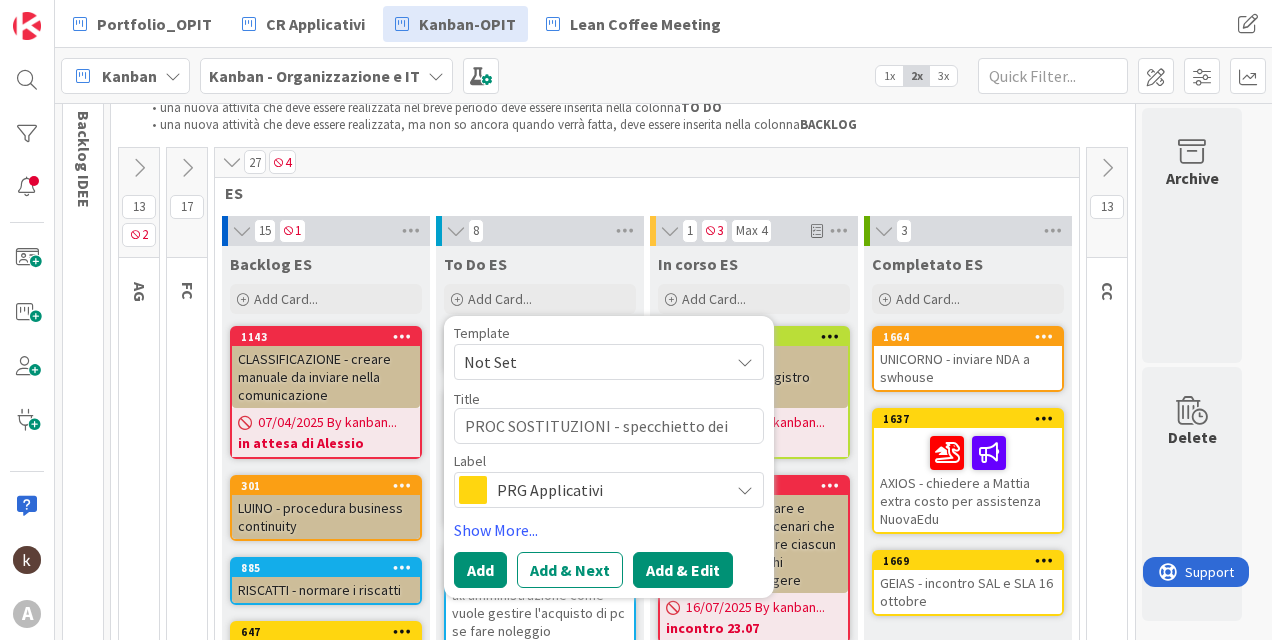 click on "Add & Edit" at bounding box center (683, 570) 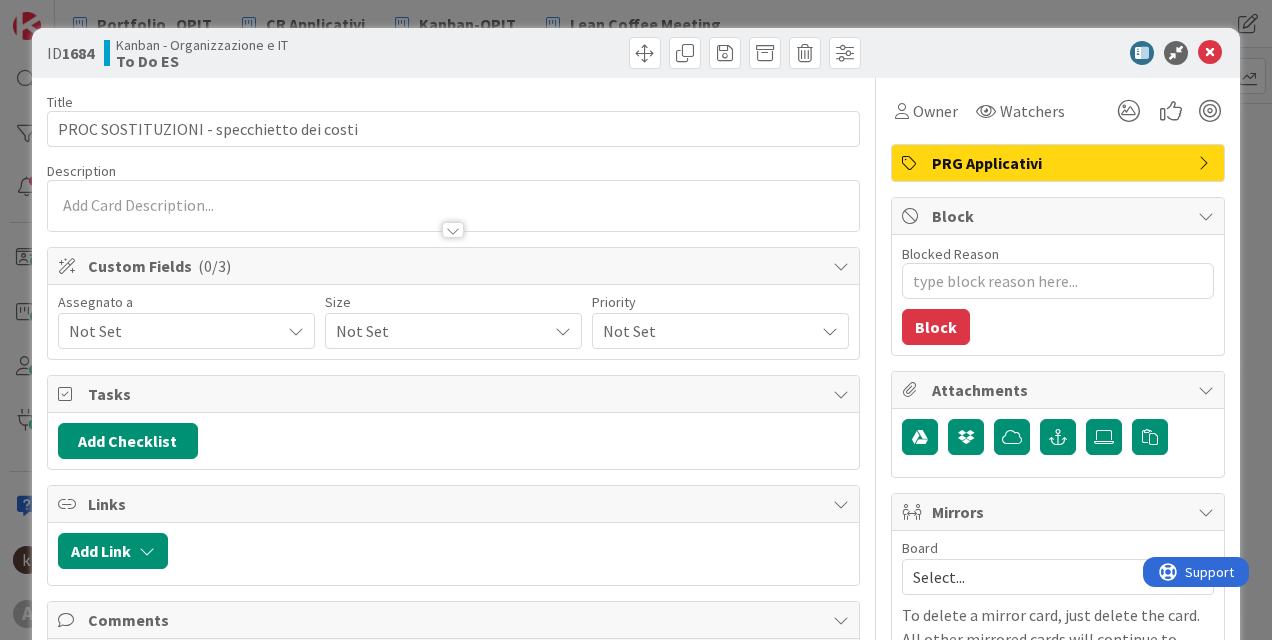 scroll, scrollTop: 0, scrollLeft: 0, axis: both 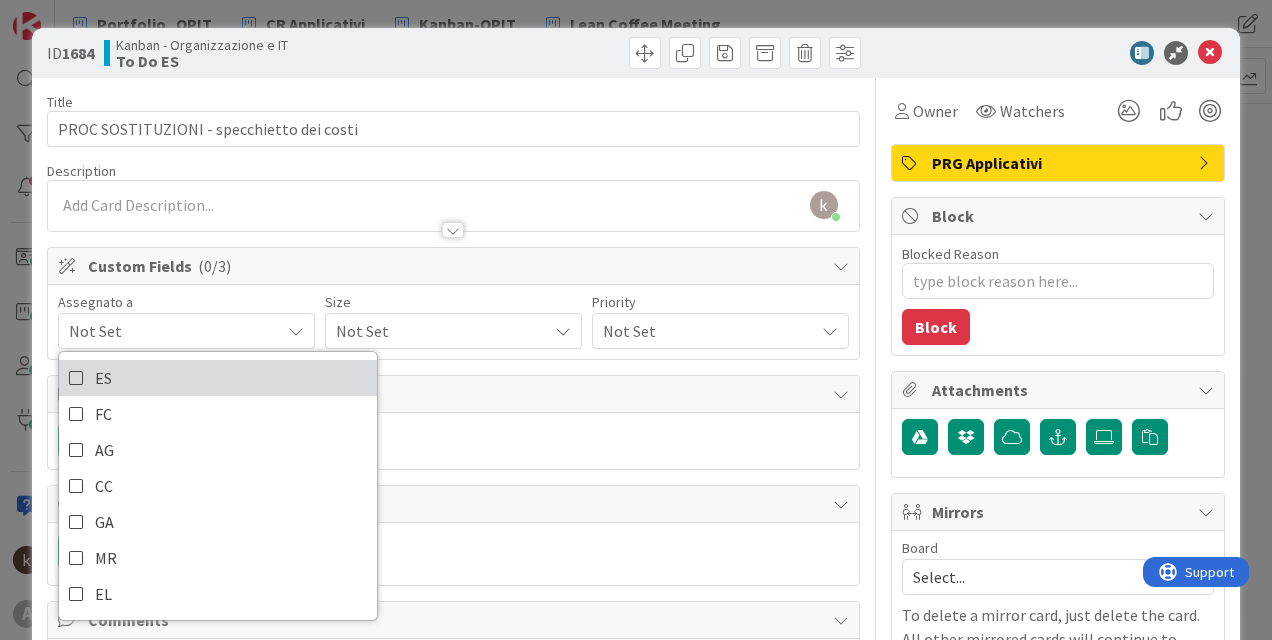 click on "ES" at bounding box center (218, 378) 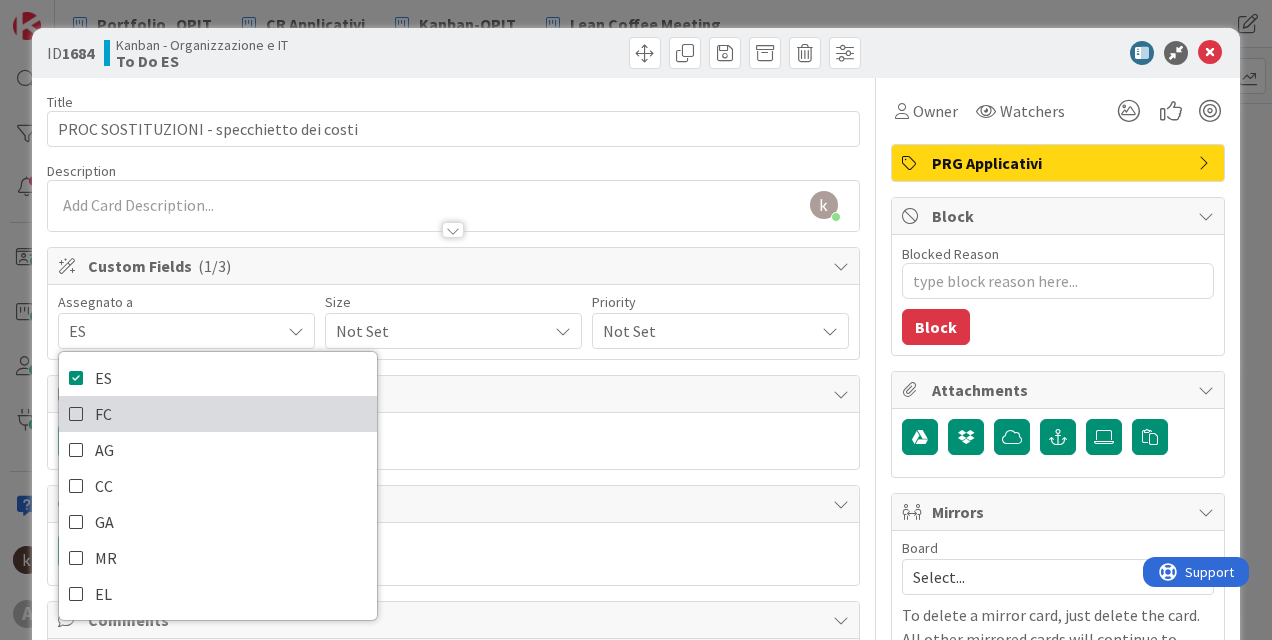 click on "FC" at bounding box center [218, 414] 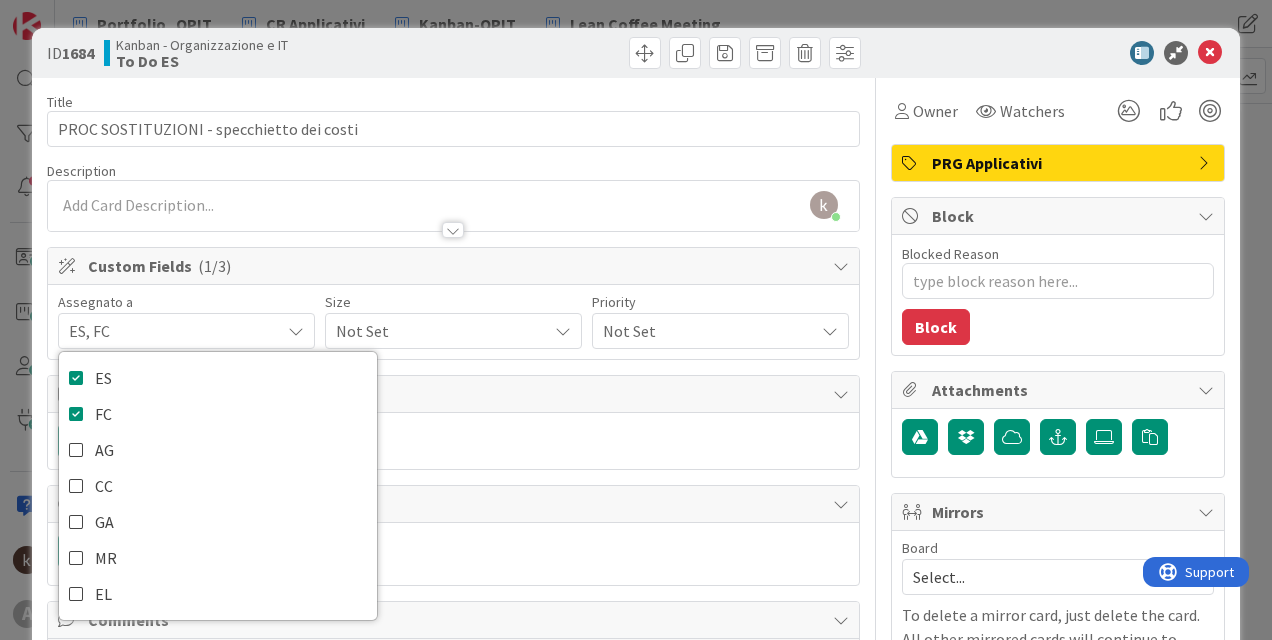 click on "Not Set" at bounding box center [436, 331] 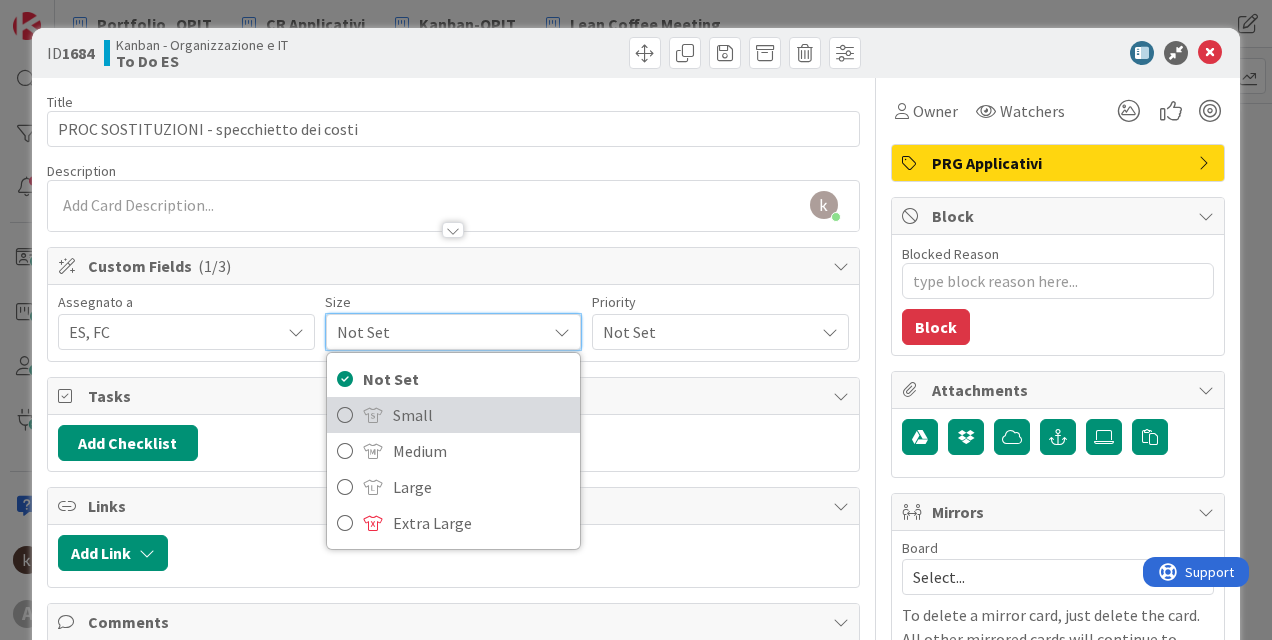 click on "Small" at bounding box center (481, 415) 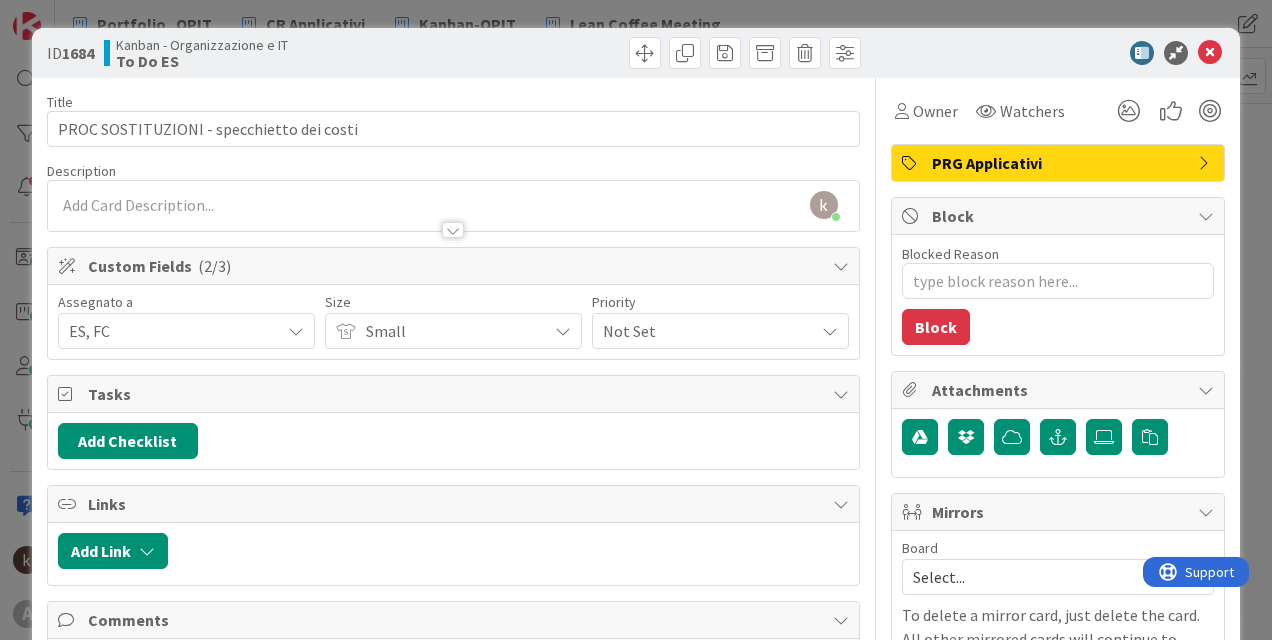 click on "Not Set" at bounding box center (703, 331) 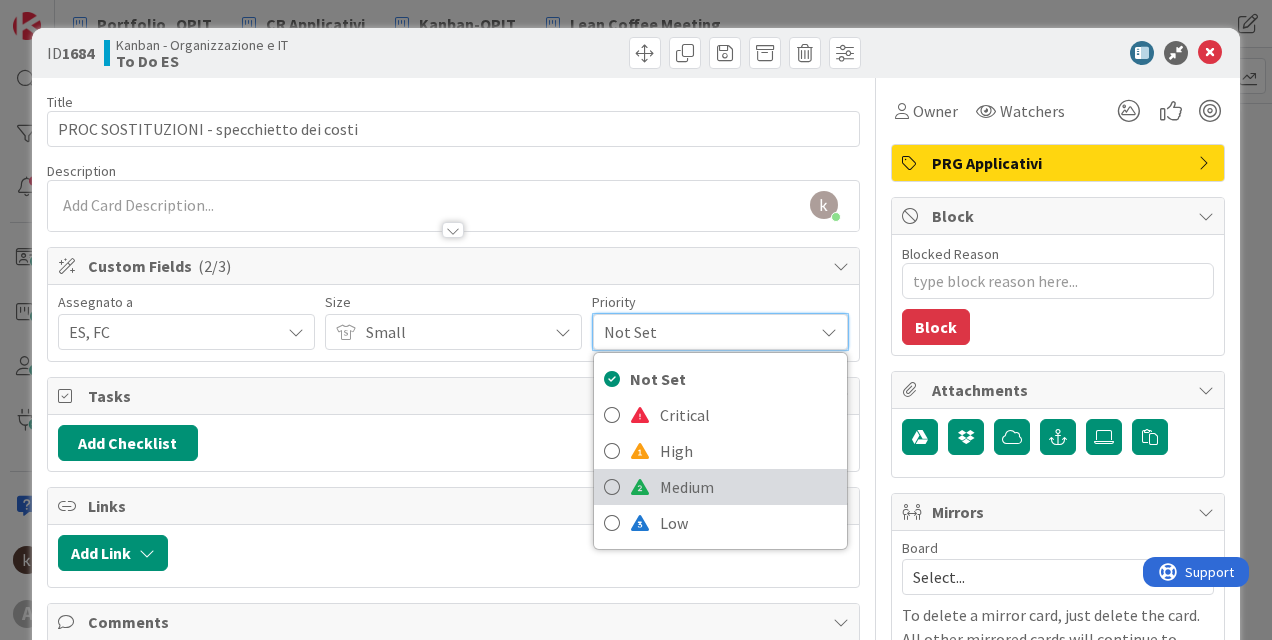 click on "Medium" at bounding box center (748, 487) 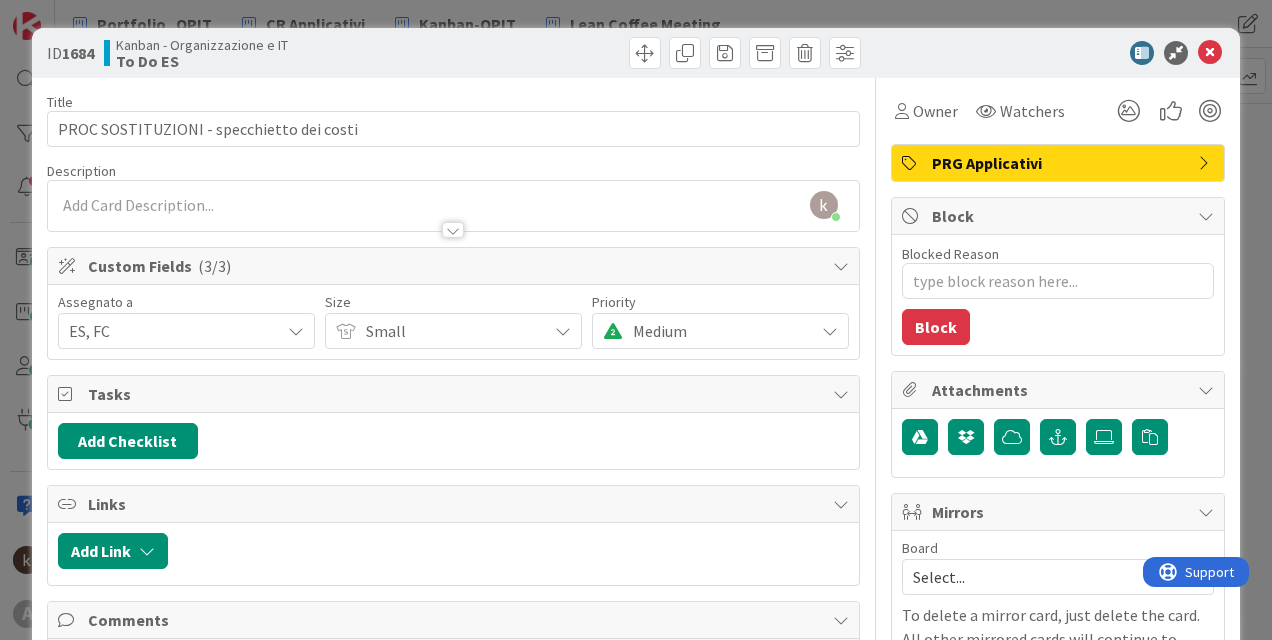 type on "x" 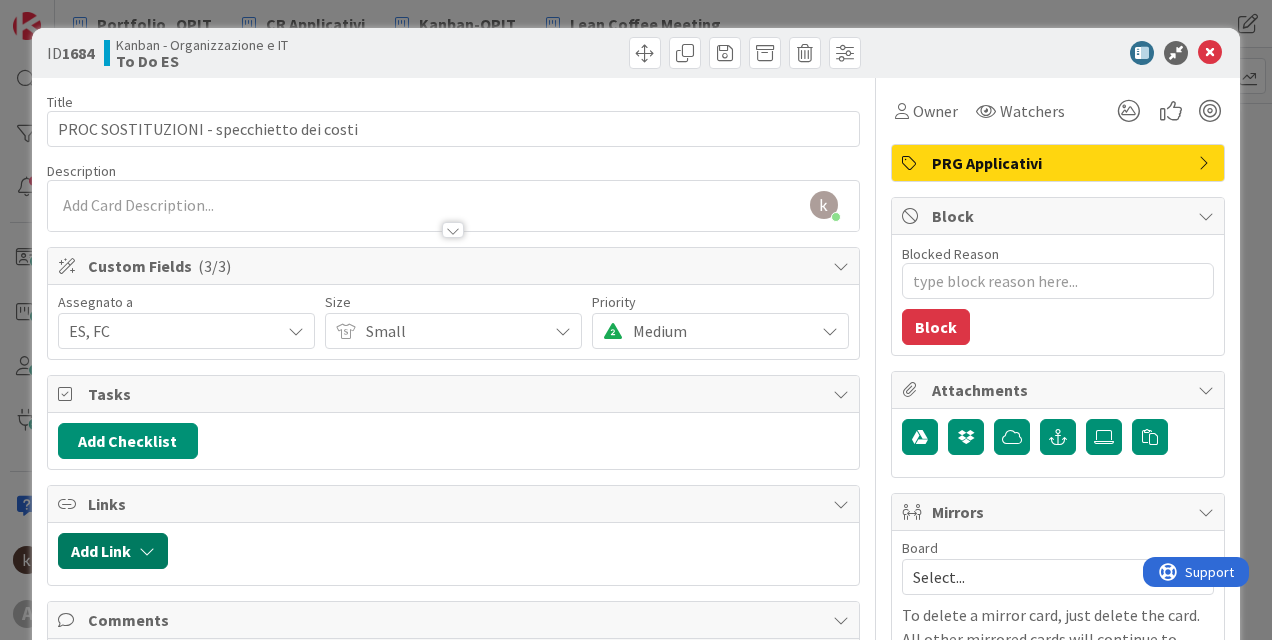 click on "Add Link" at bounding box center (113, 551) 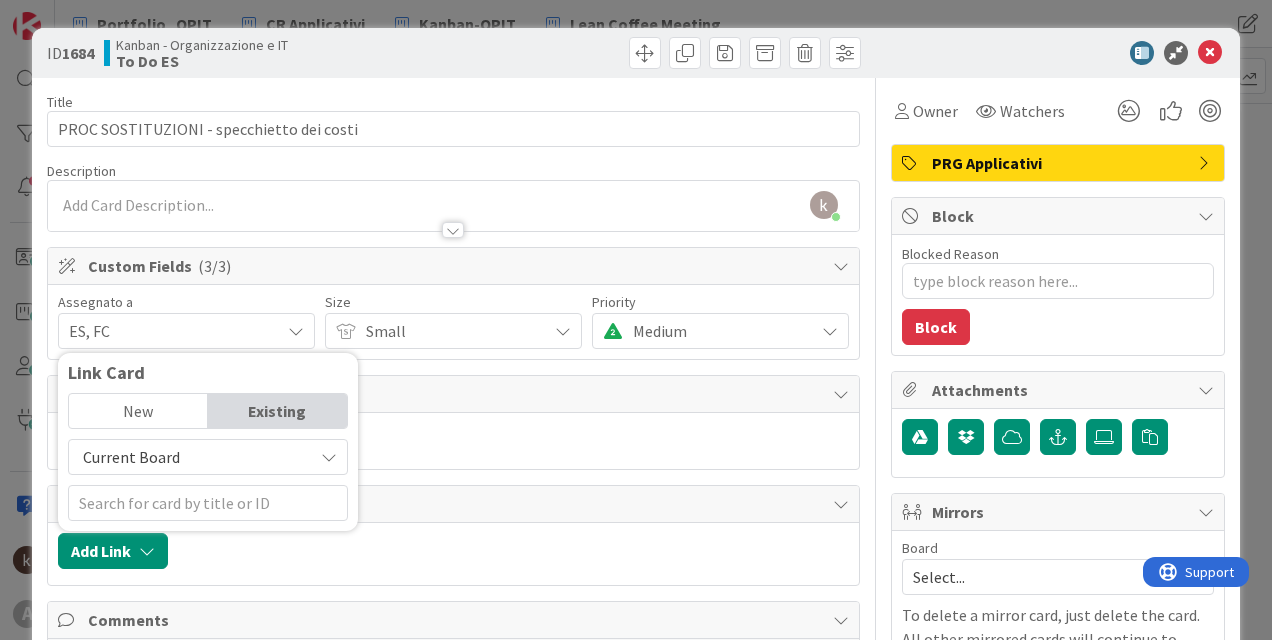 click on "Current Board" at bounding box center (191, 457) 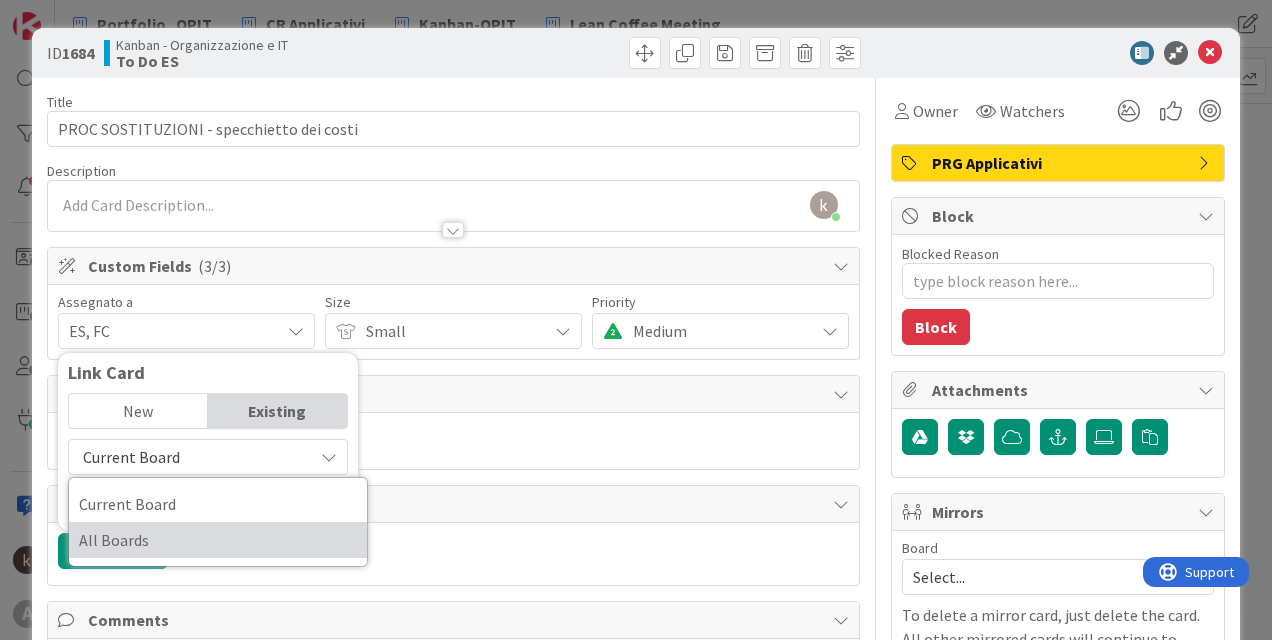 click on "All Boards" at bounding box center [218, 540] 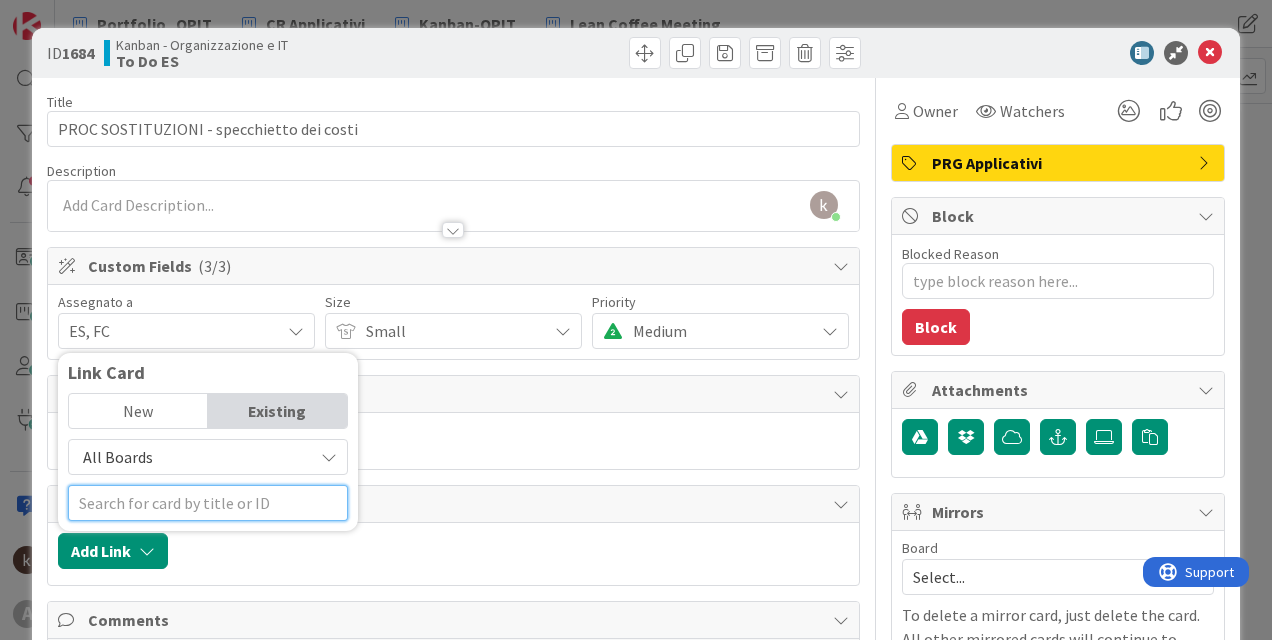 click at bounding box center (208, 503) 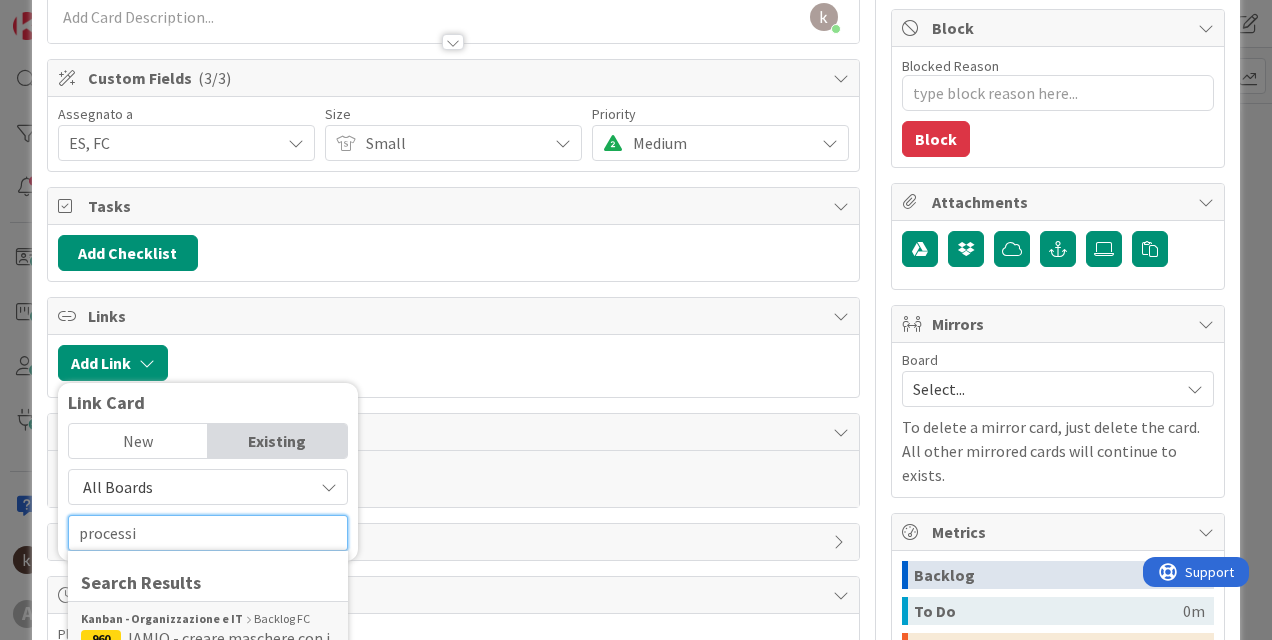 type on "processi" 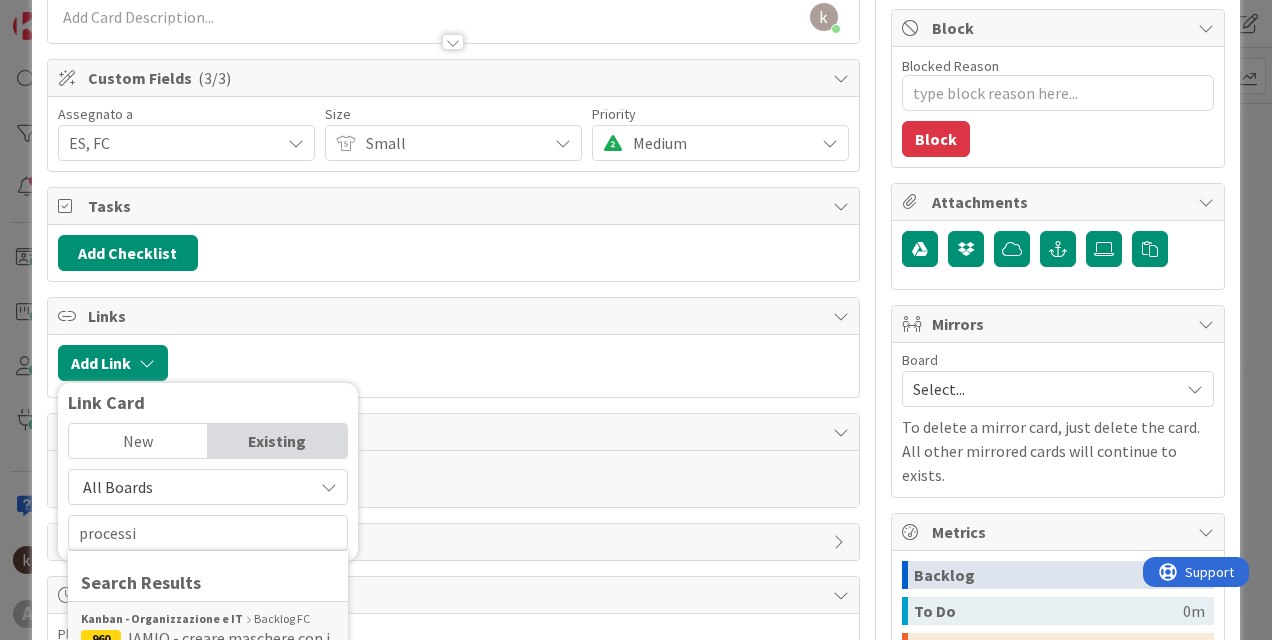 click on "New" at bounding box center [138, 441] 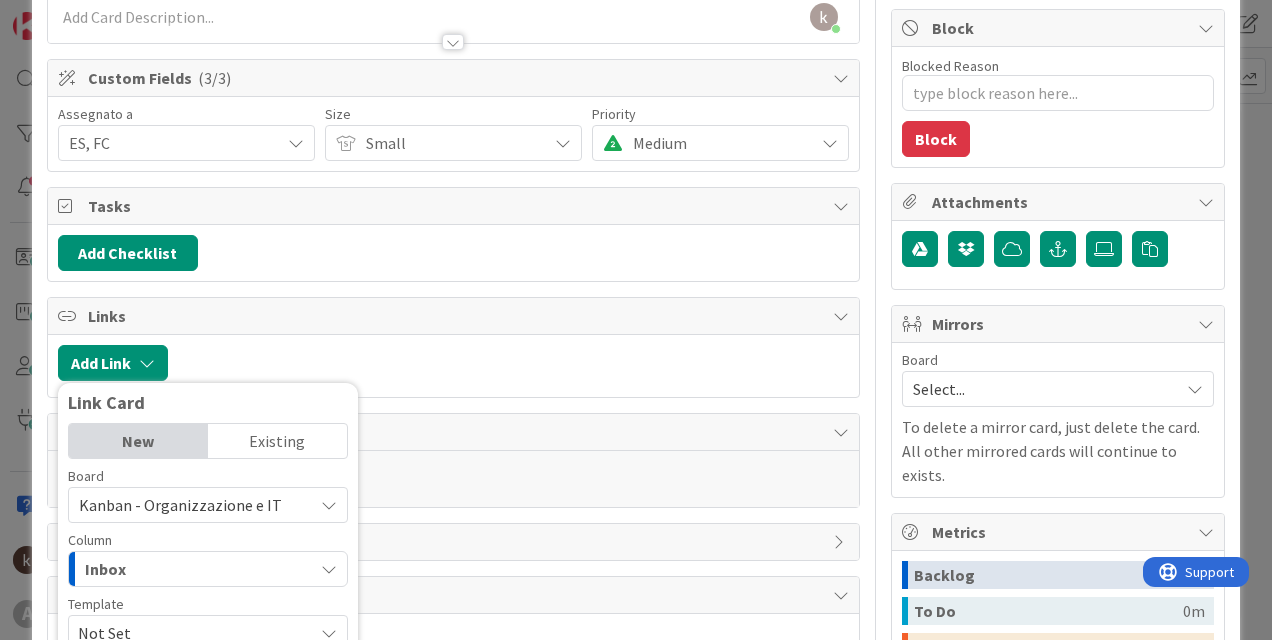 scroll, scrollTop: 459, scrollLeft: 0, axis: vertical 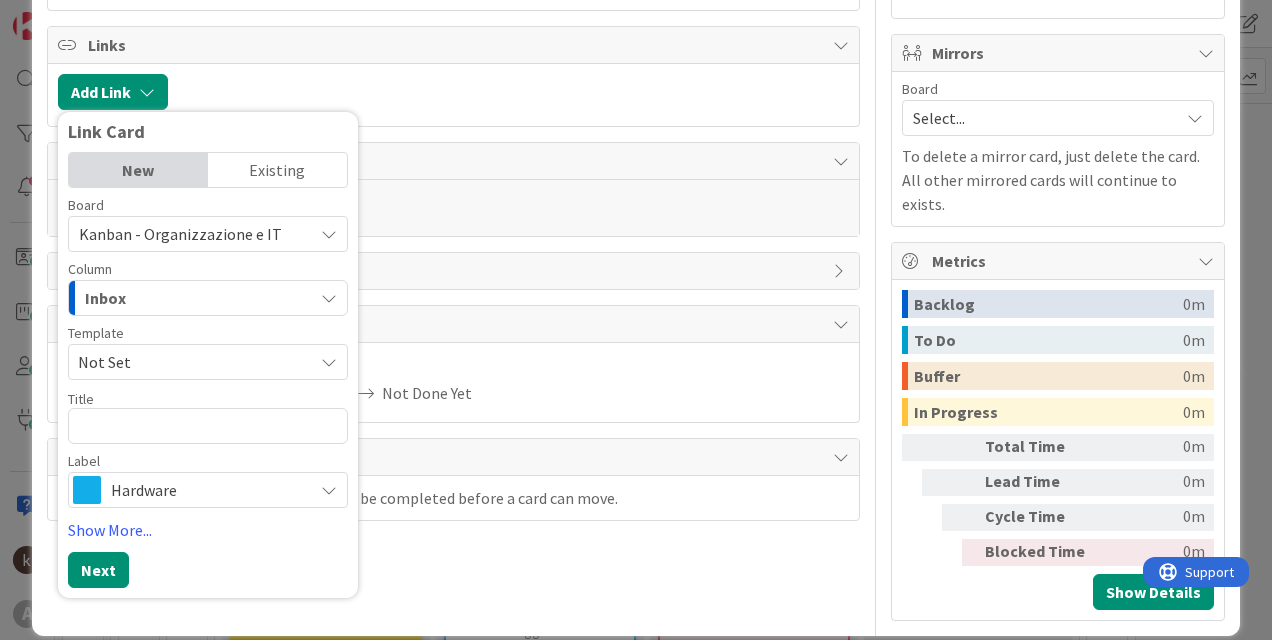 click on "Existing" at bounding box center (277, 170) 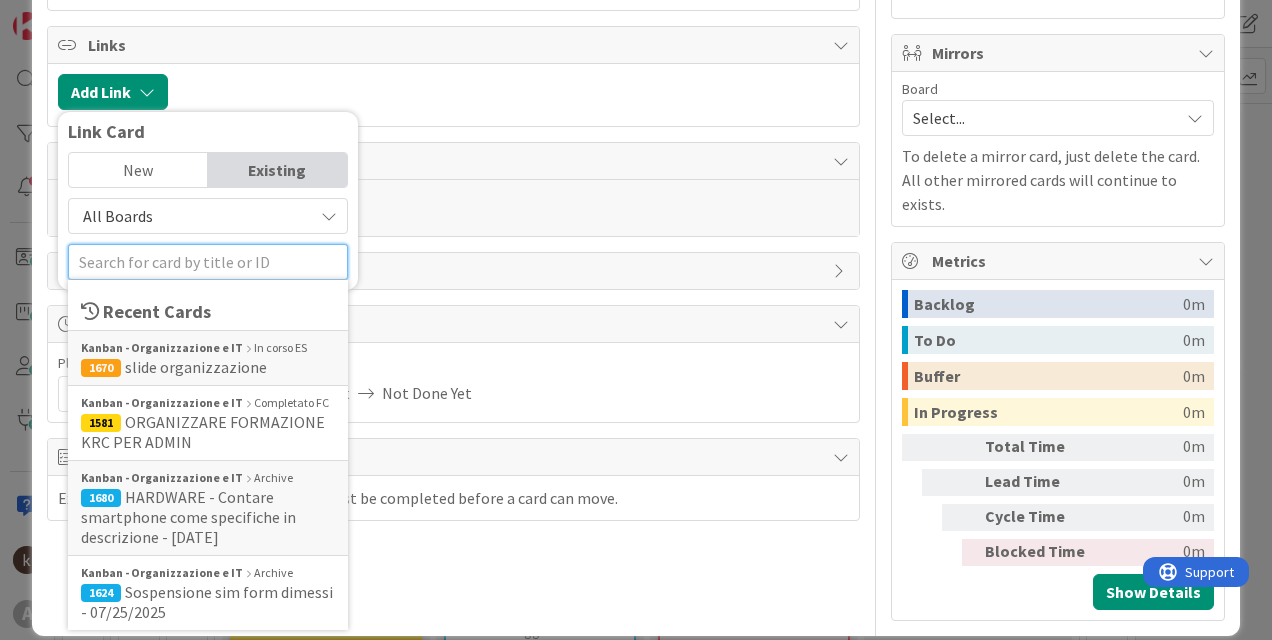 click at bounding box center [208, 262] 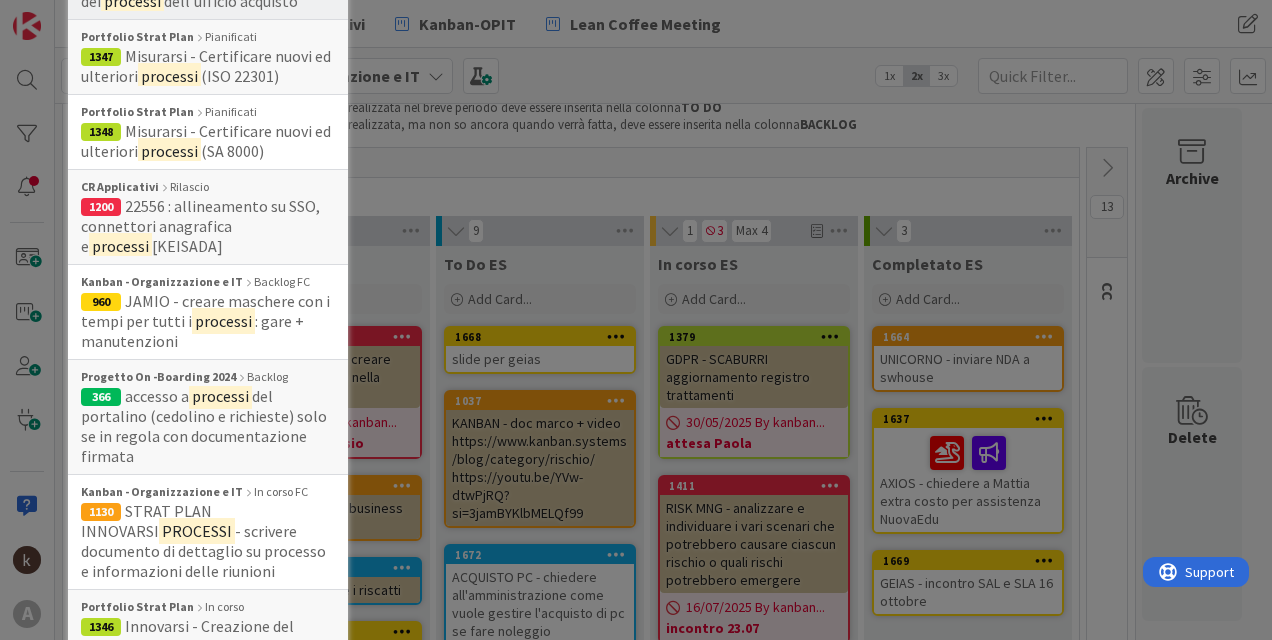 scroll, scrollTop: 1134, scrollLeft: 0, axis: vertical 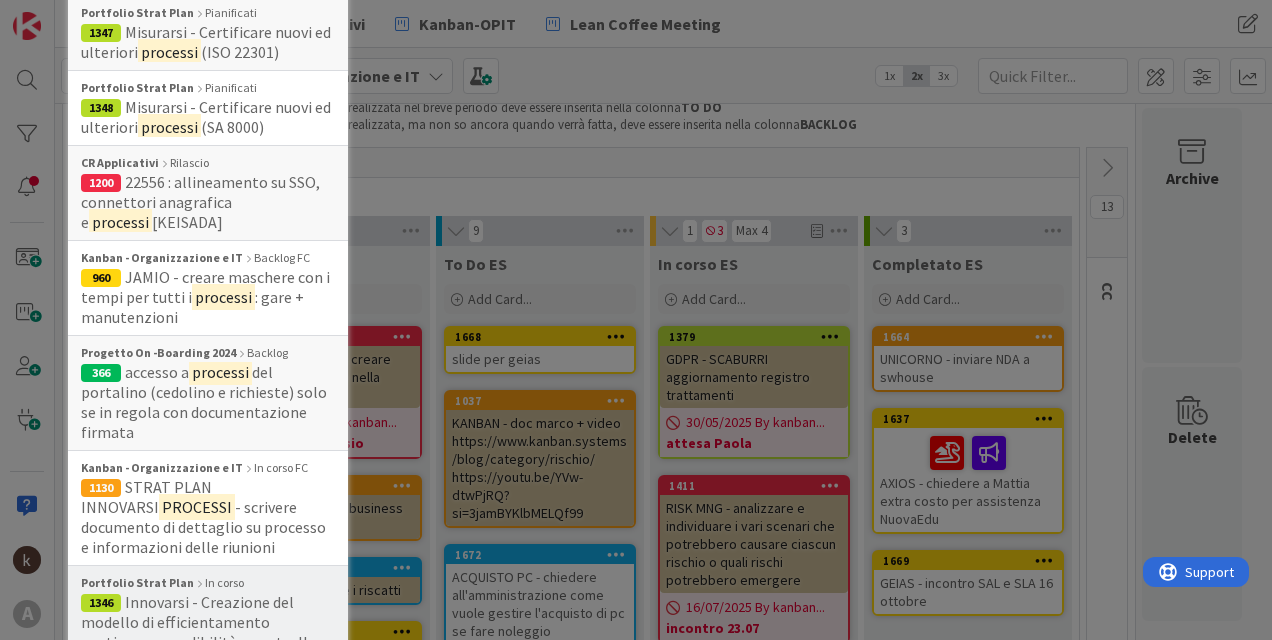 type on "processi" 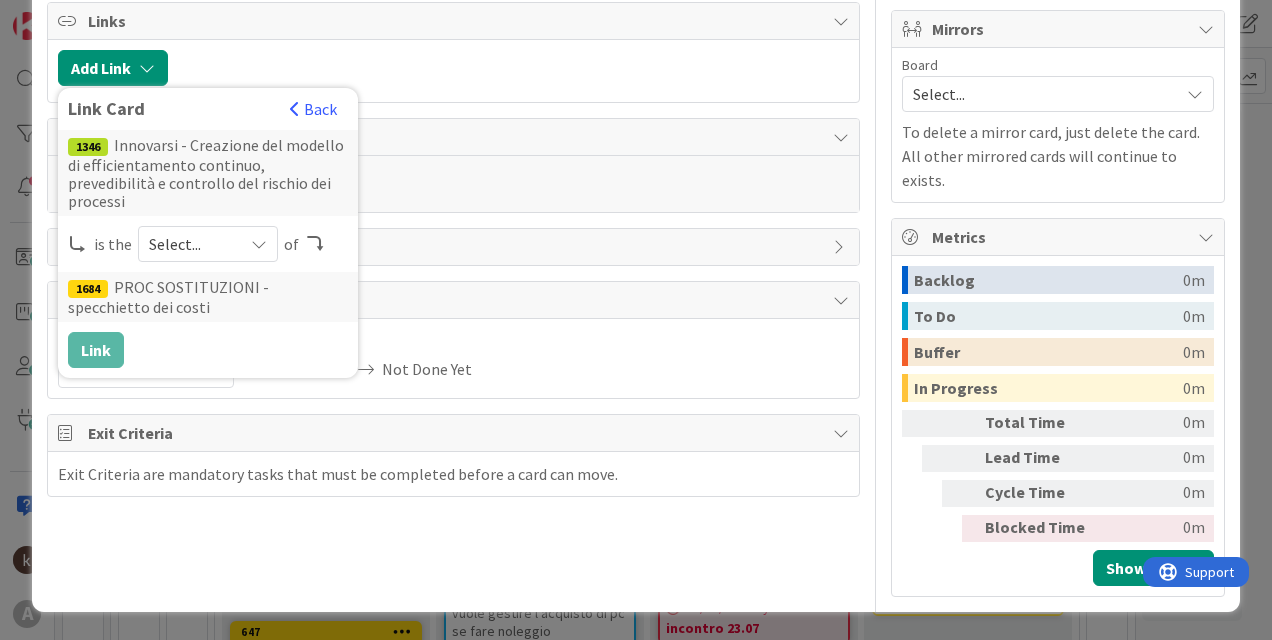 scroll, scrollTop: 459, scrollLeft: 0, axis: vertical 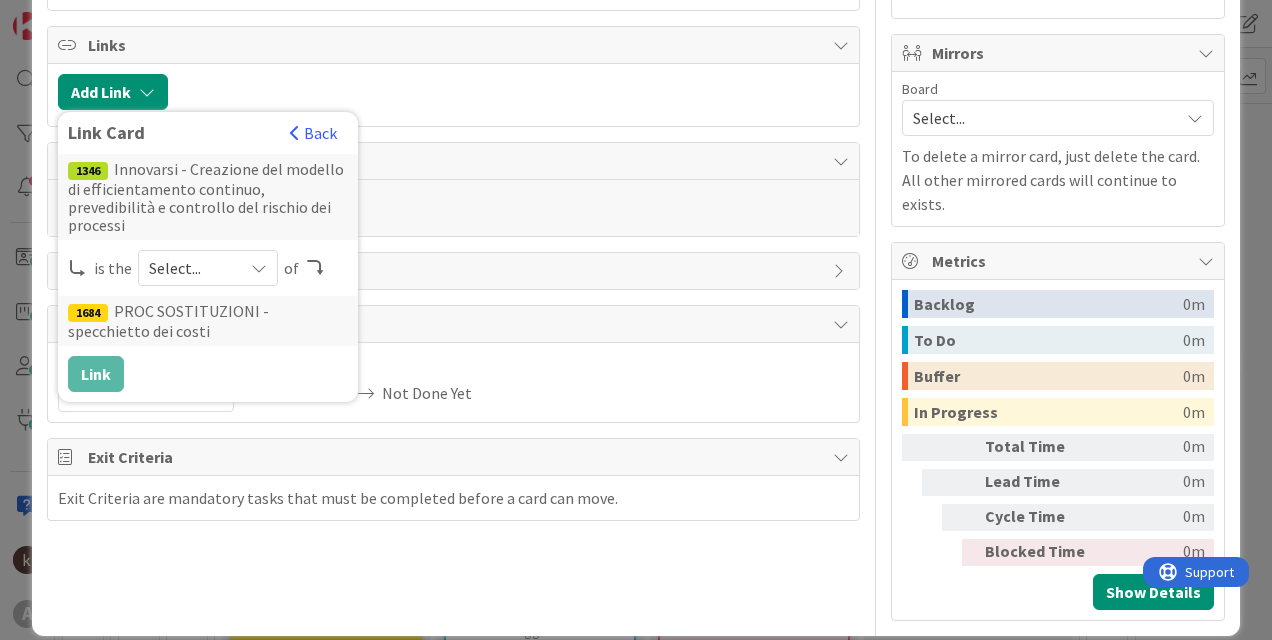 click on "Select..." at bounding box center (191, 268) 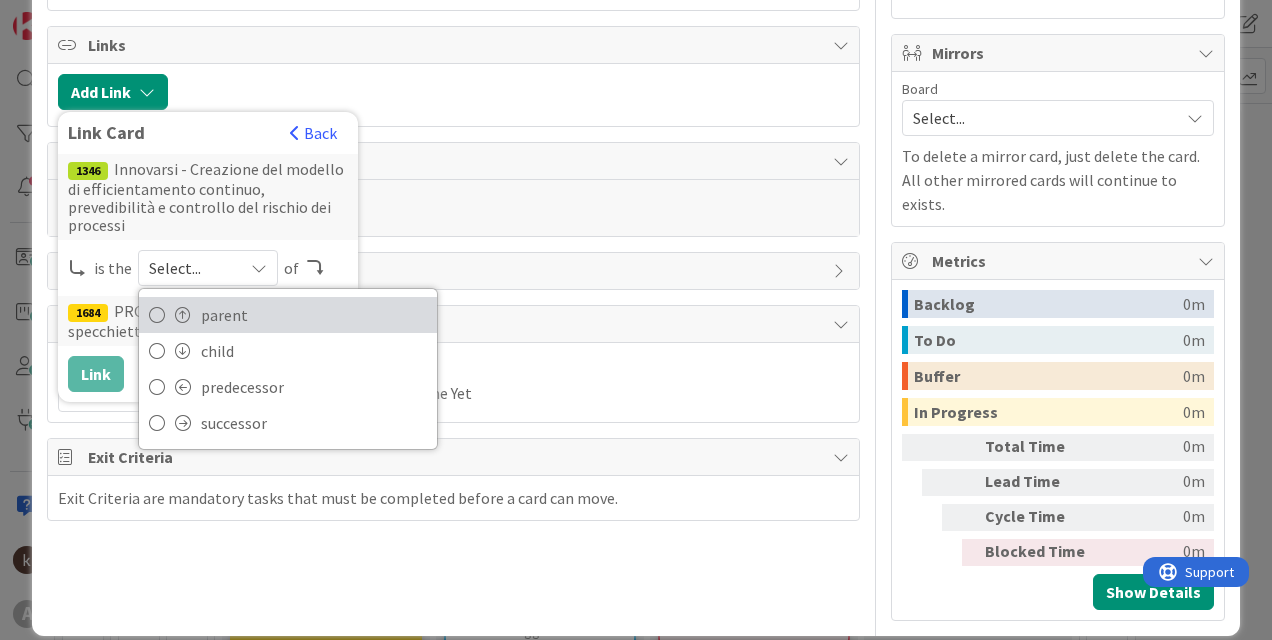 click on "parent" at bounding box center [314, 315] 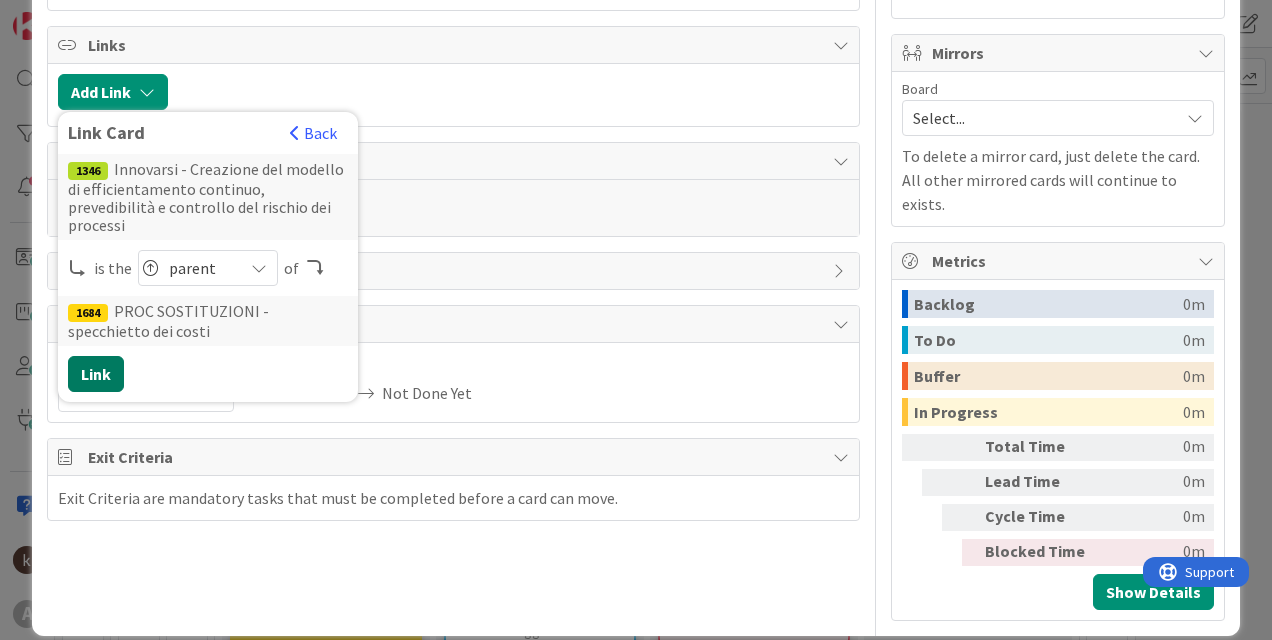 click on "Link" at bounding box center (96, 374) 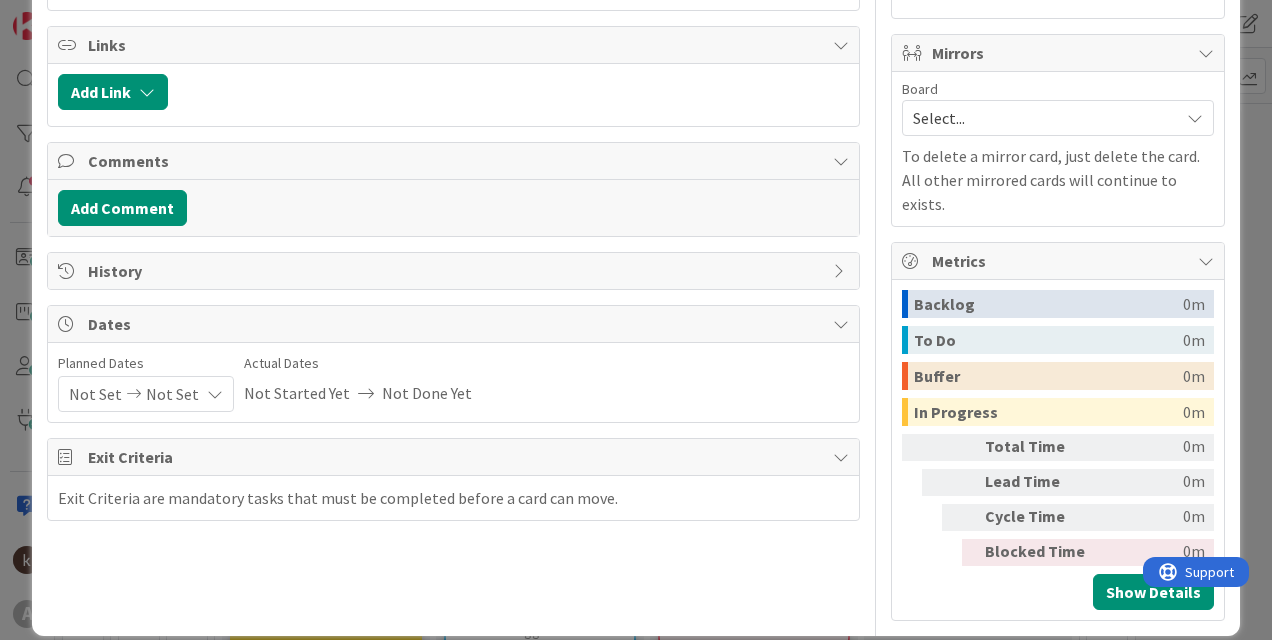 type on "x" 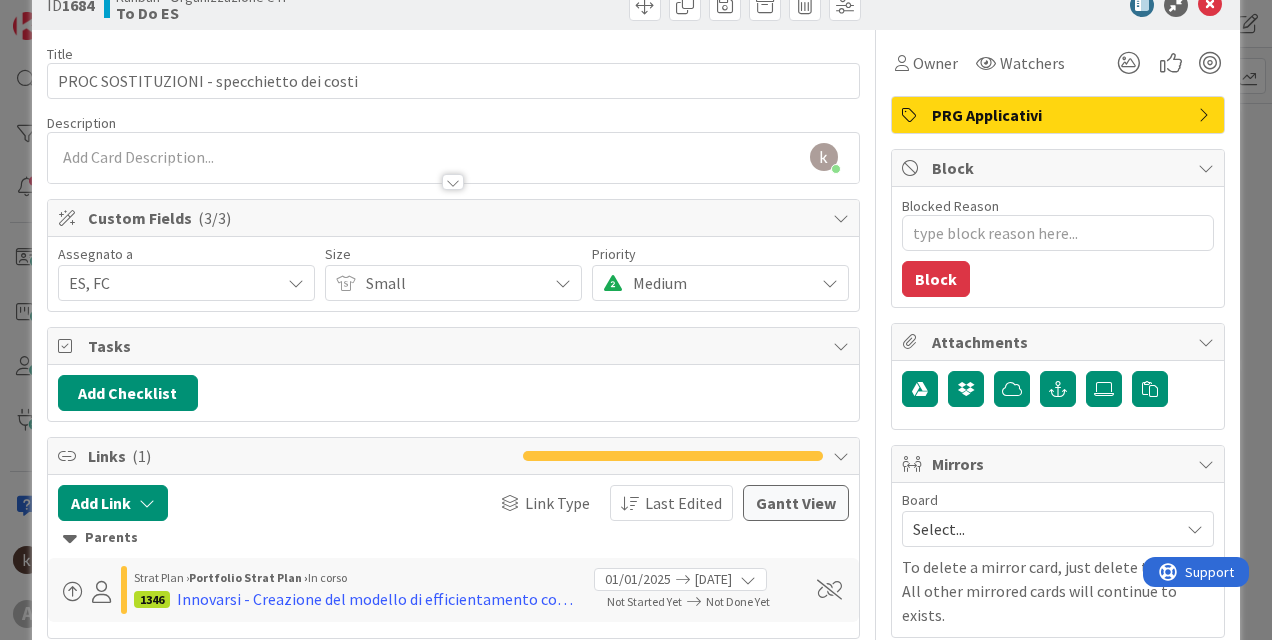 scroll, scrollTop: 0, scrollLeft: 0, axis: both 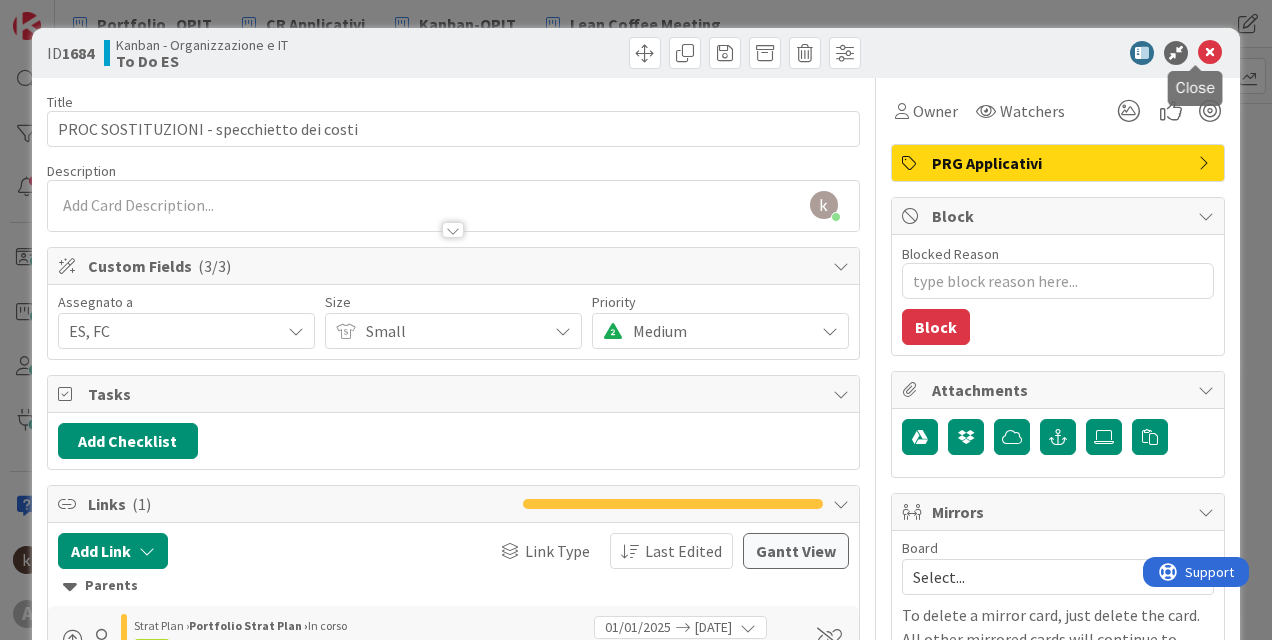 click at bounding box center (1210, 53) 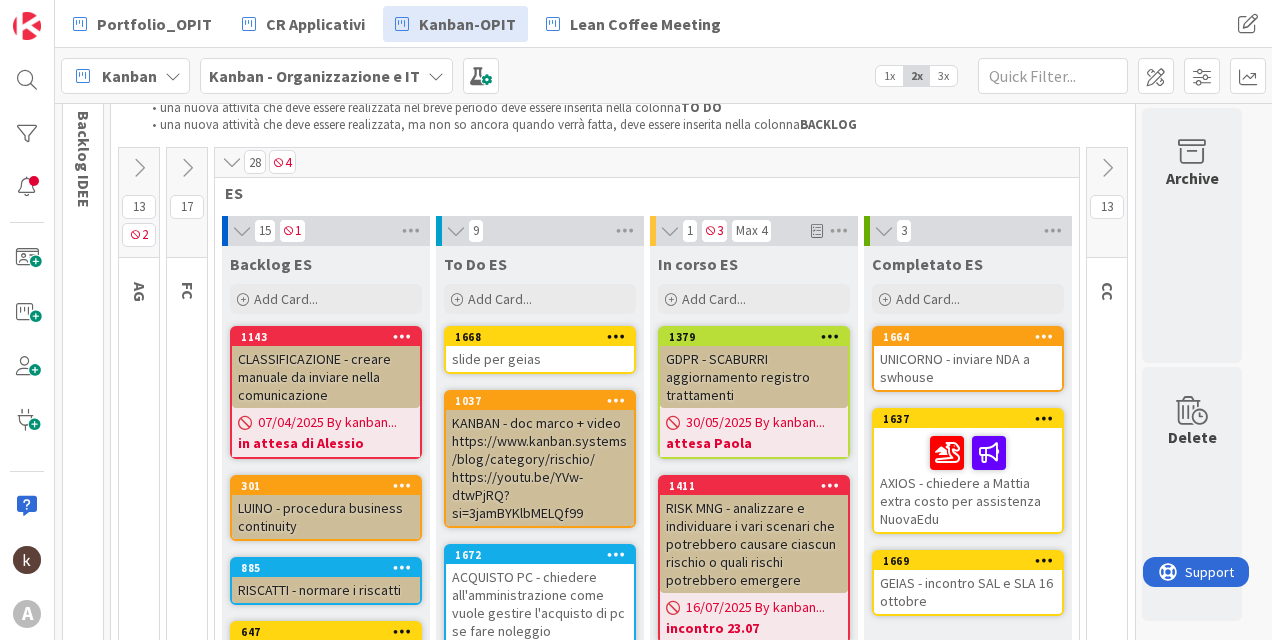 scroll, scrollTop: 0, scrollLeft: 0, axis: both 